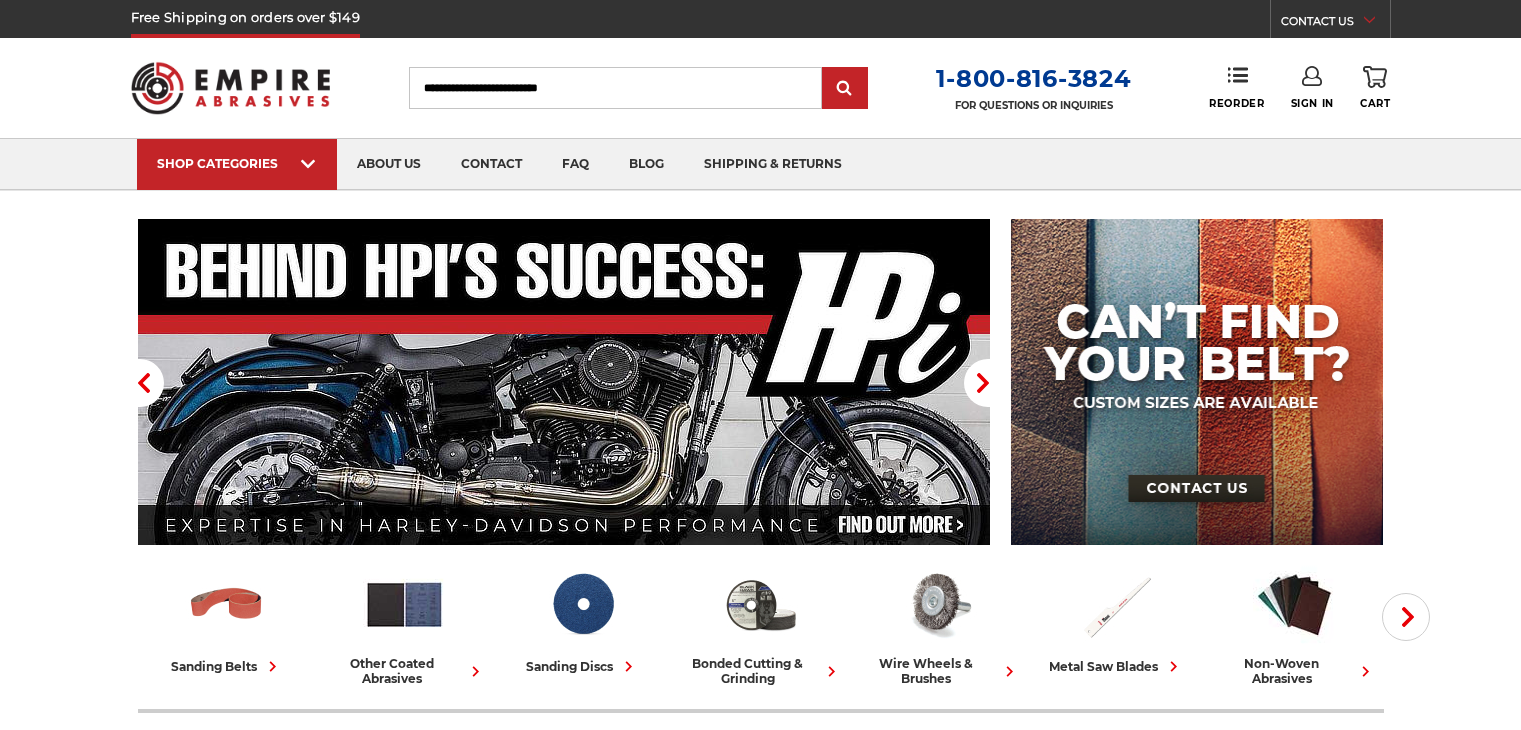 scroll, scrollTop: 0, scrollLeft: 0, axis: both 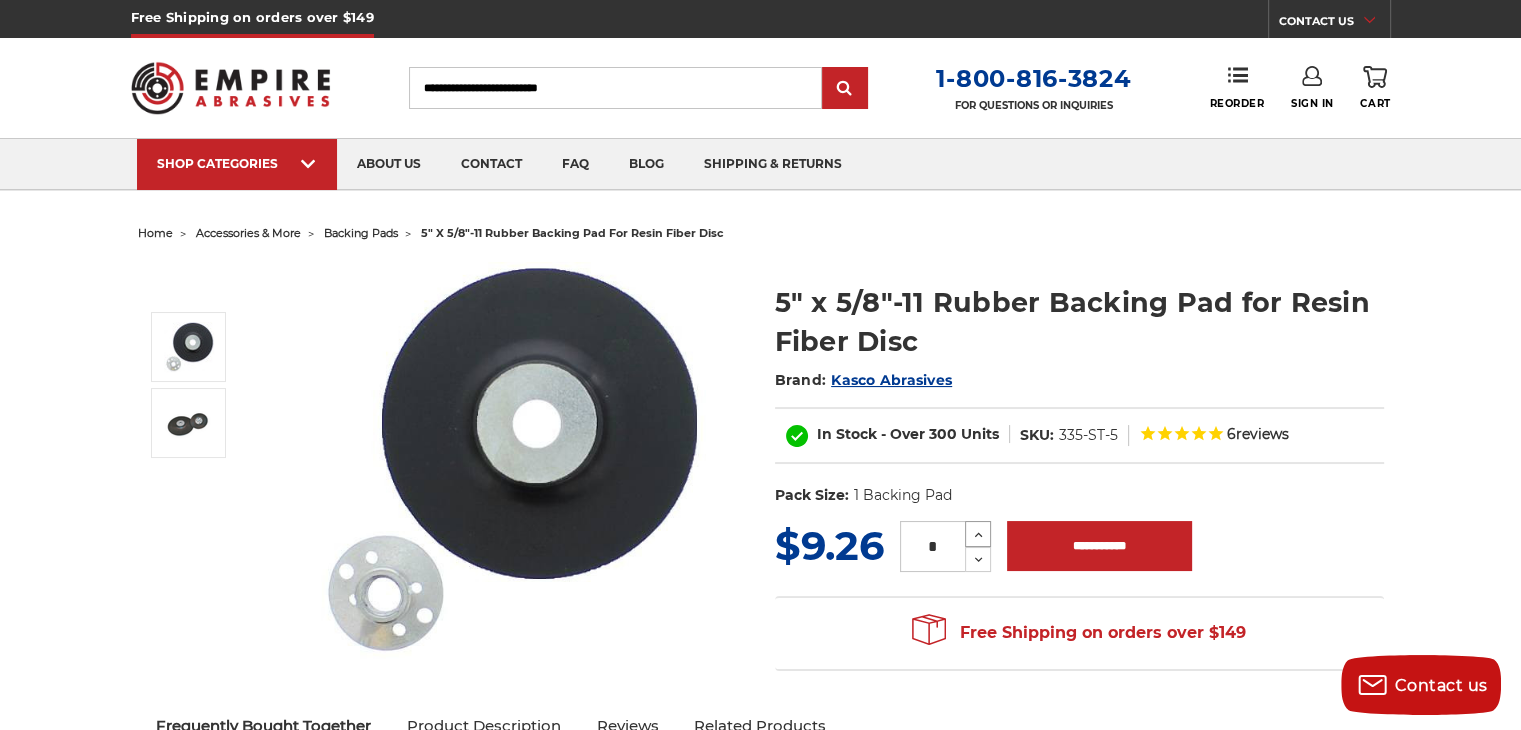 click at bounding box center [978, 535] 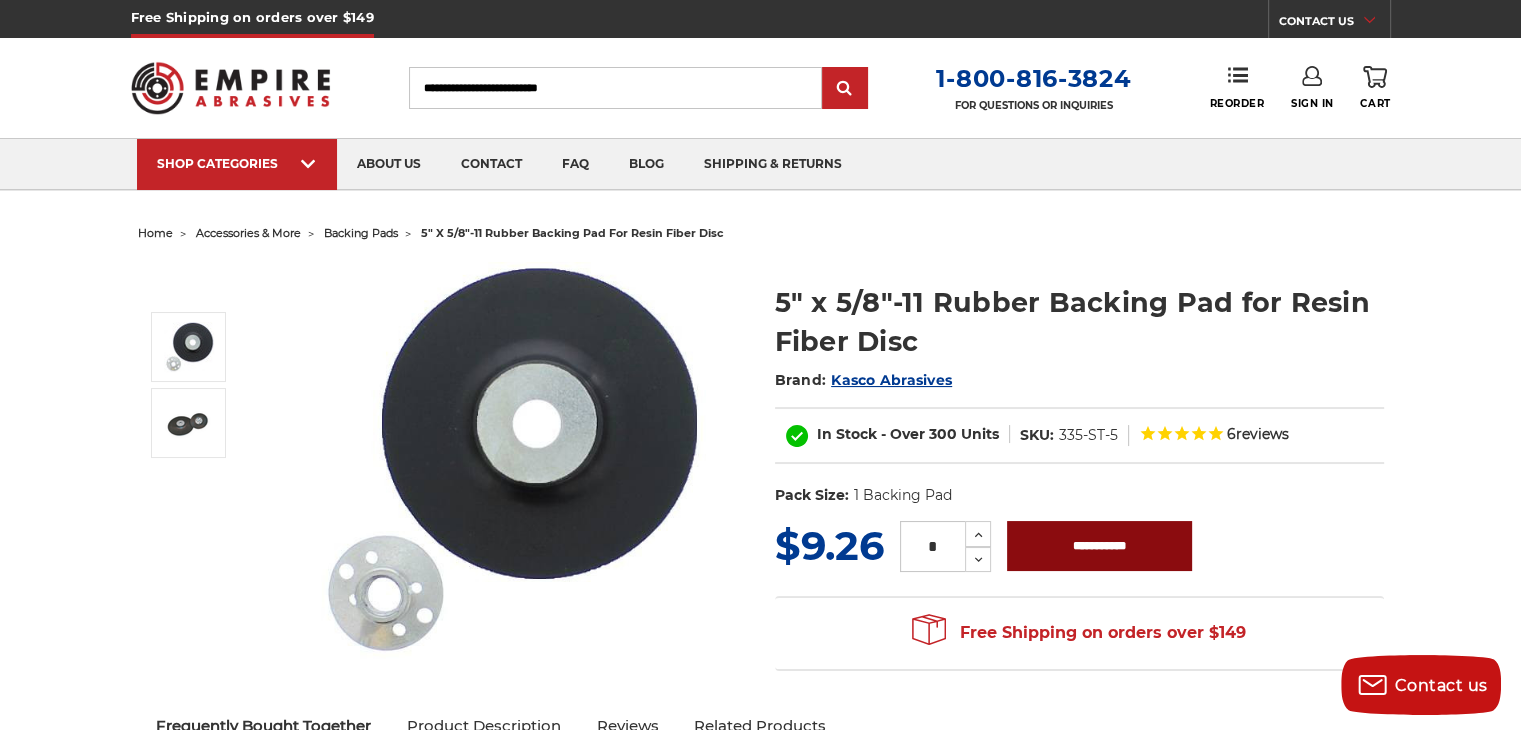 click on "**********" at bounding box center [1099, 546] 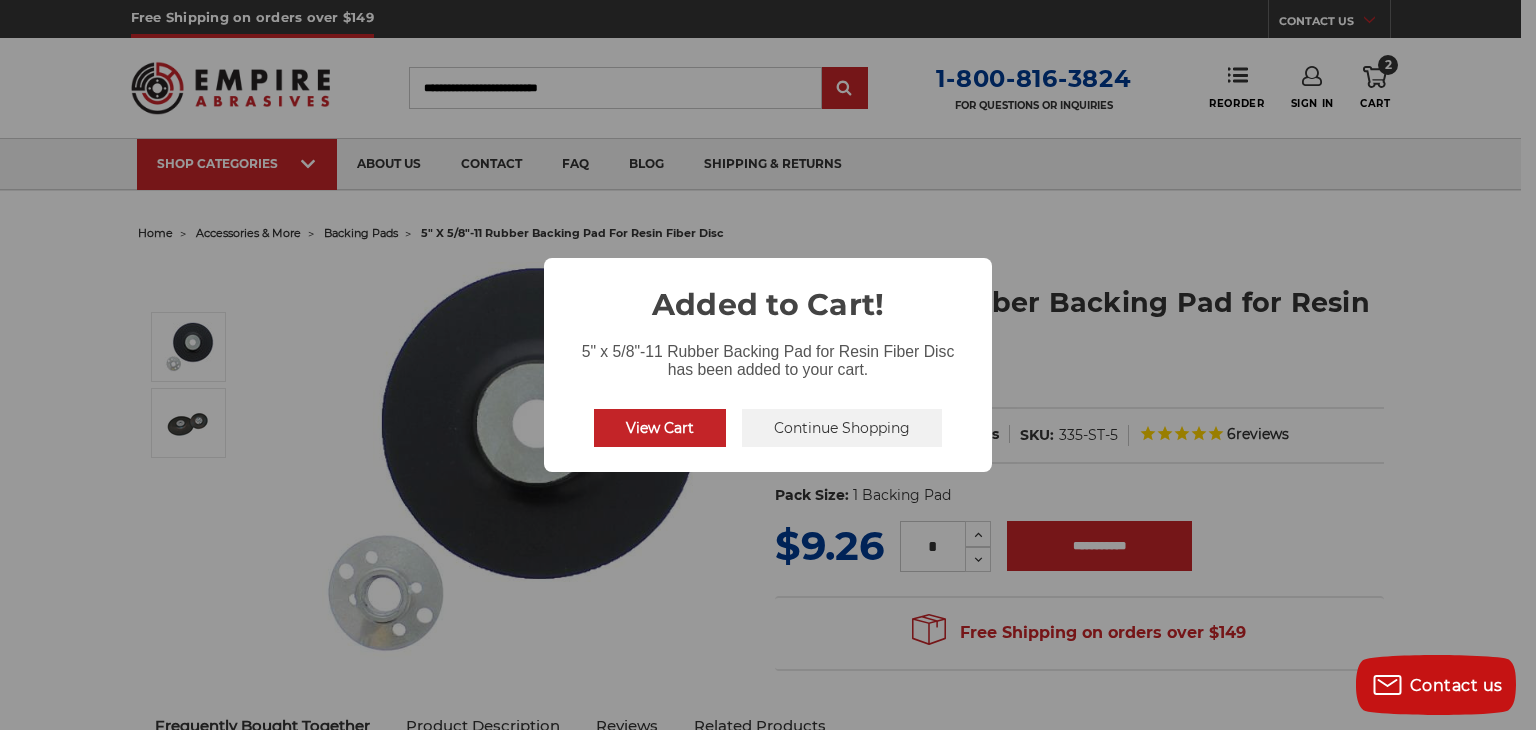 click on "View Cart" at bounding box center [660, 428] 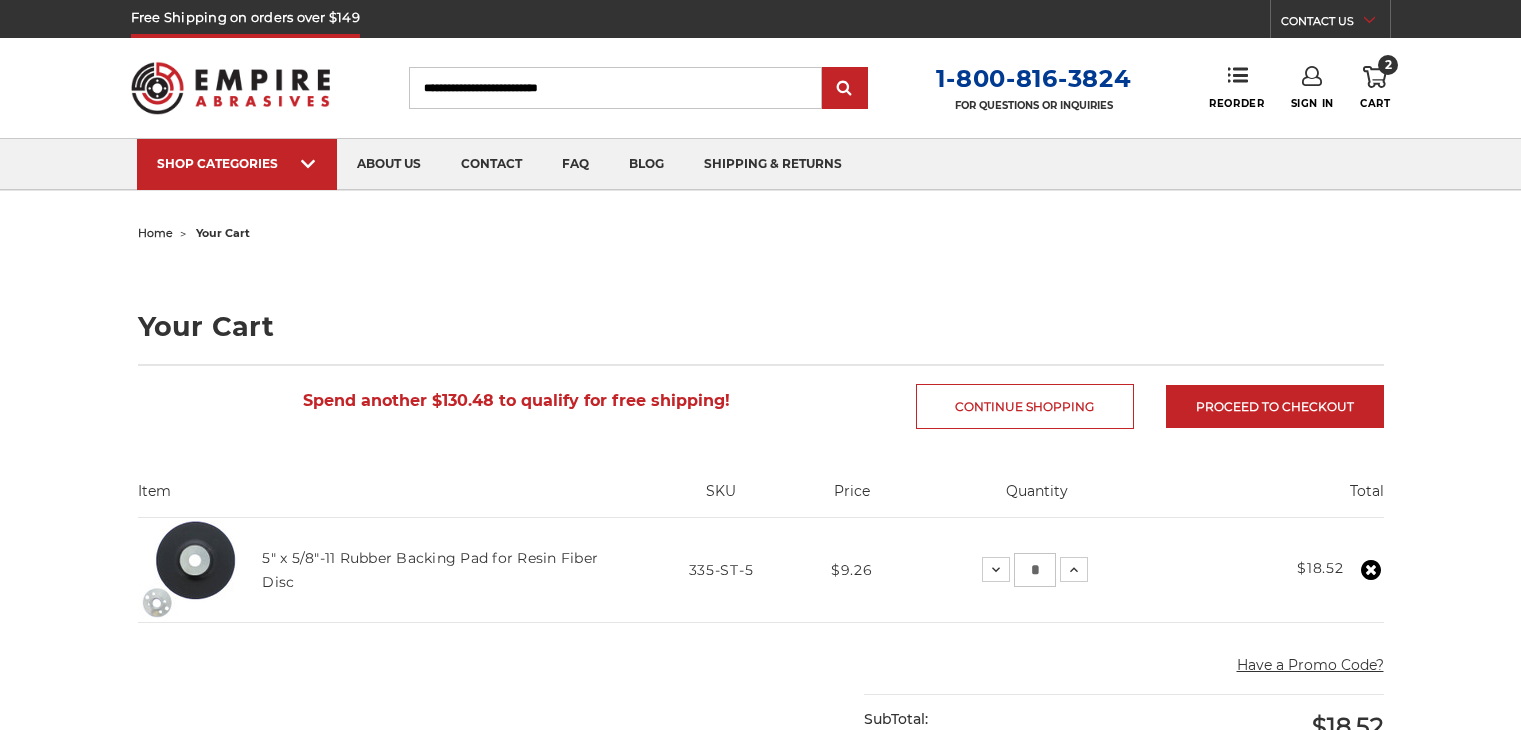 scroll, scrollTop: 0, scrollLeft: 0, axis: both 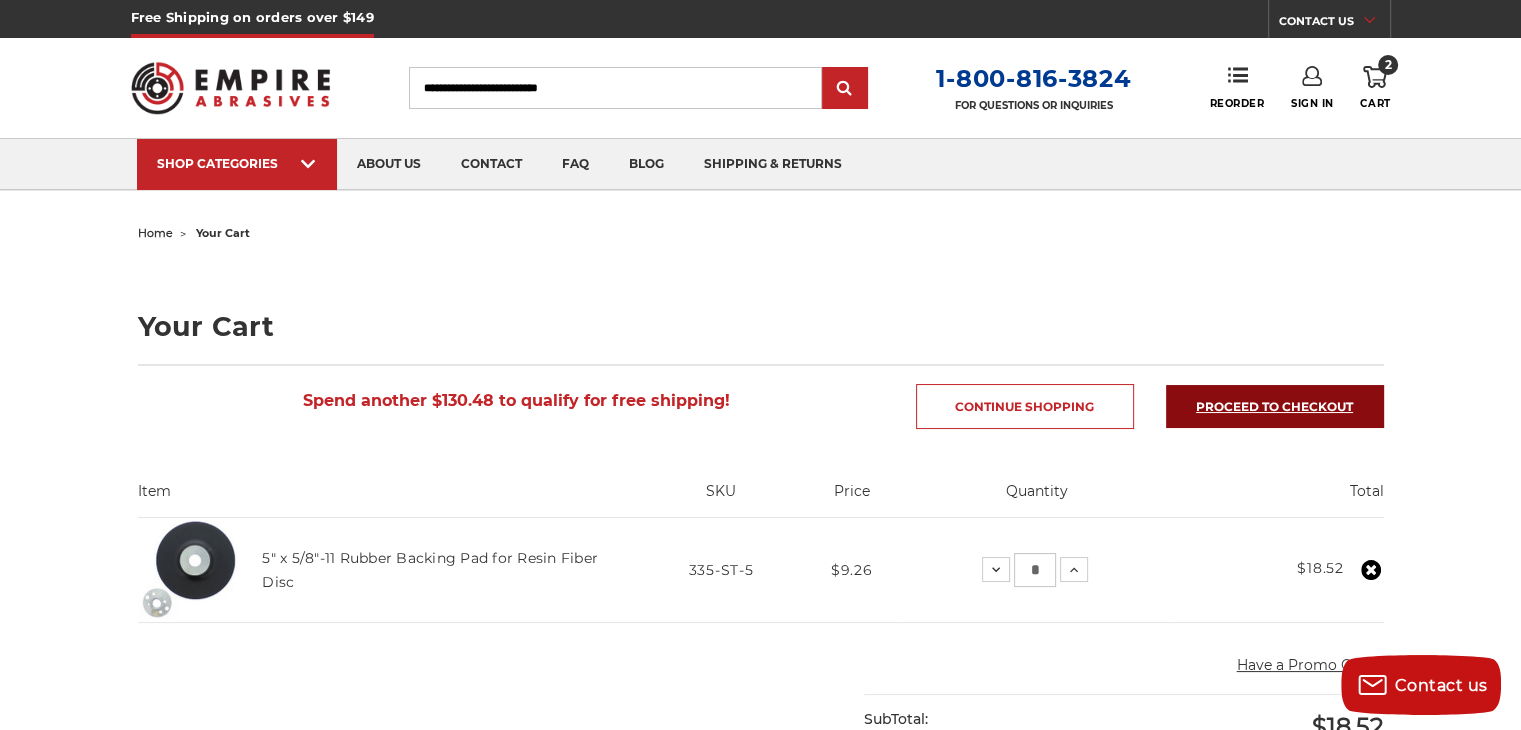 click on "Proceed to checkout" at bounding box center (1275, 406) 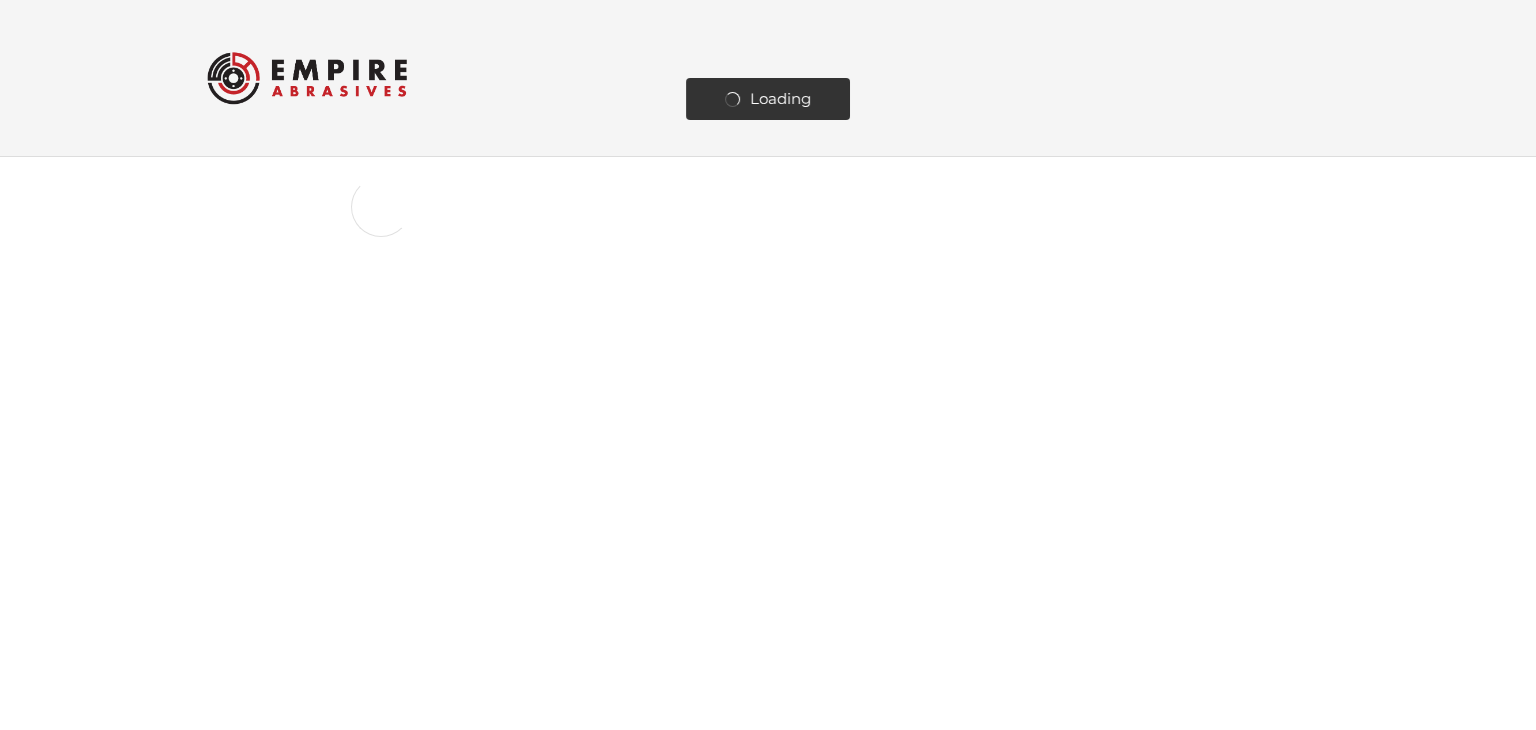 scroll, scrollTop: 0, scrollLeft: 0, axis: both 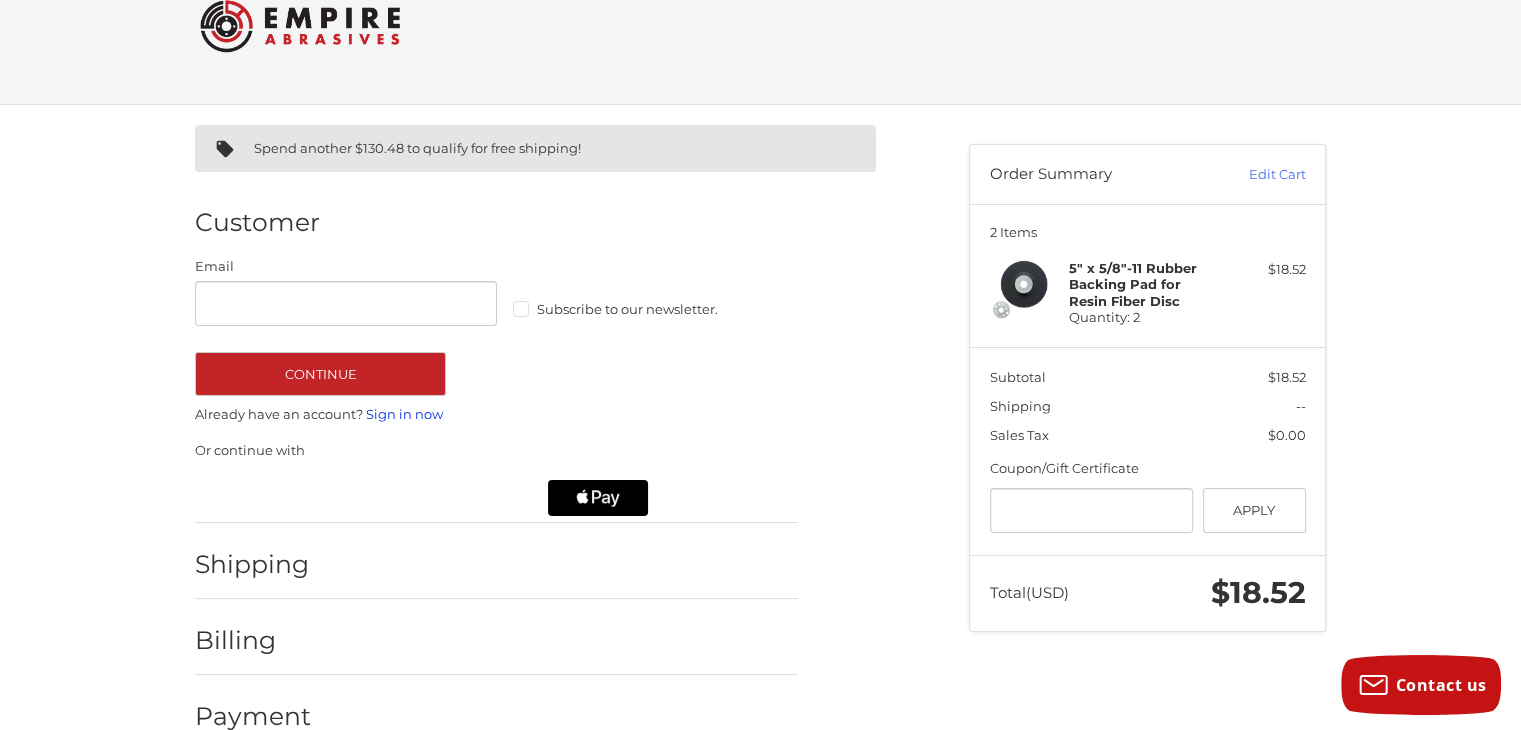 click on "Sign in now" at bounding box center [404, 414] 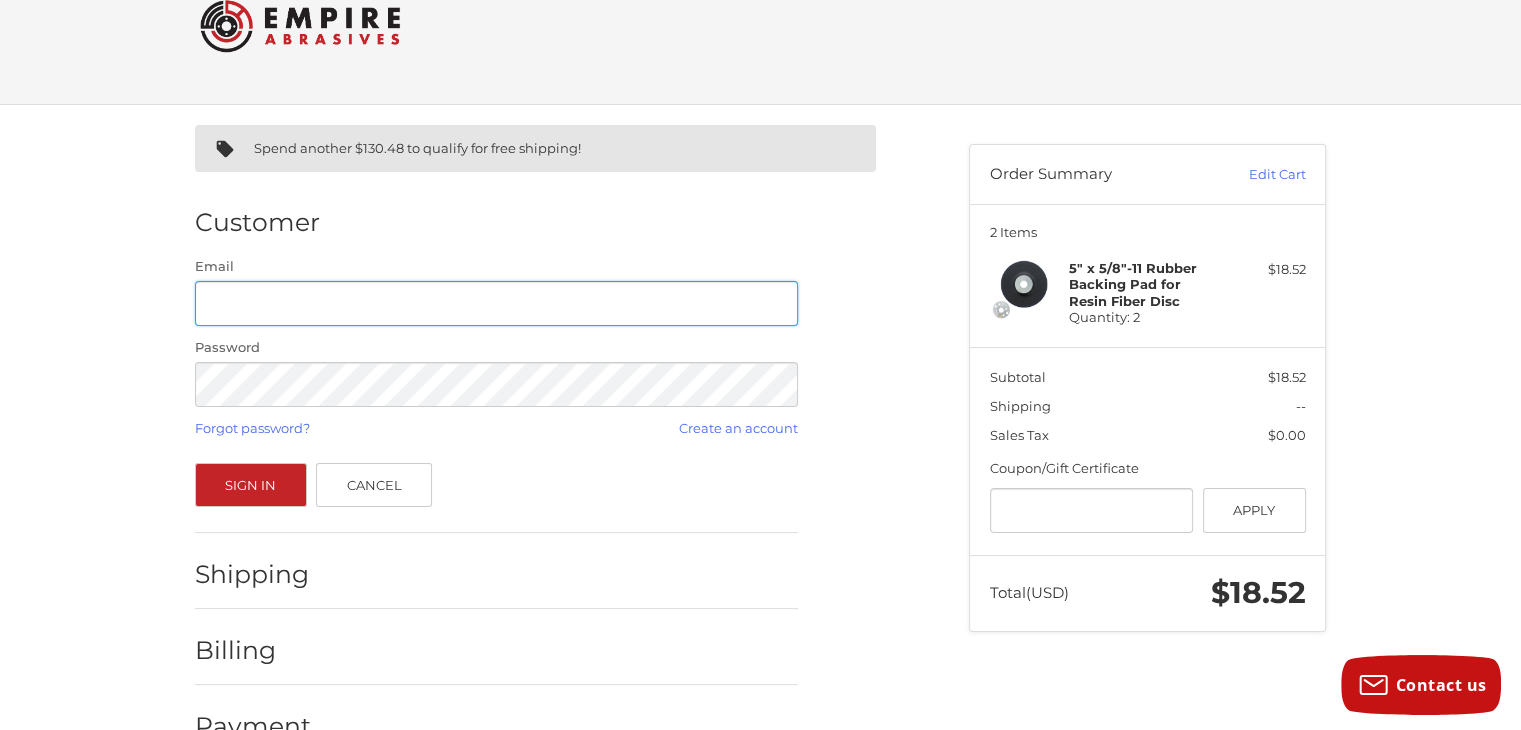 type on "**********" 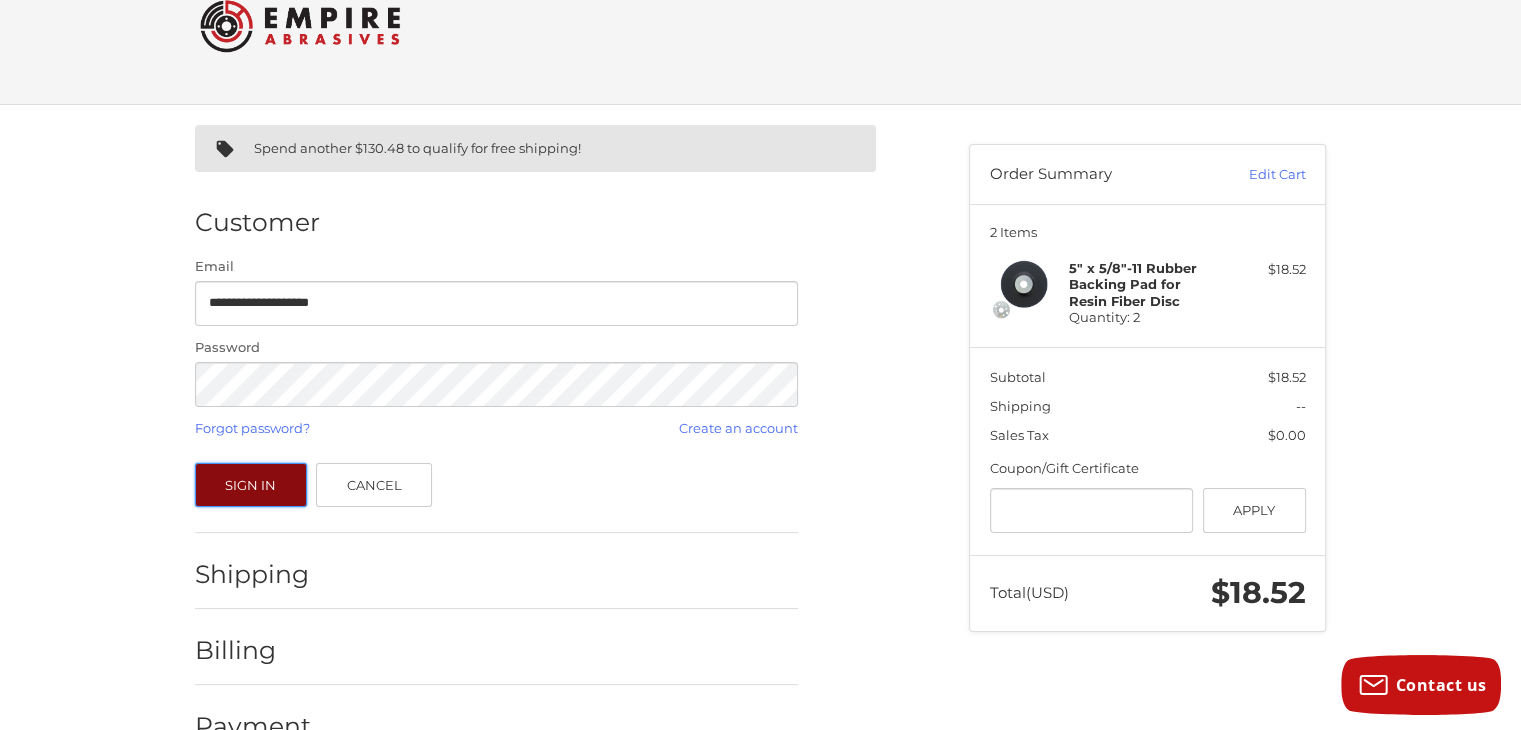 click on "Sign In" at bounding box center [251, 485] 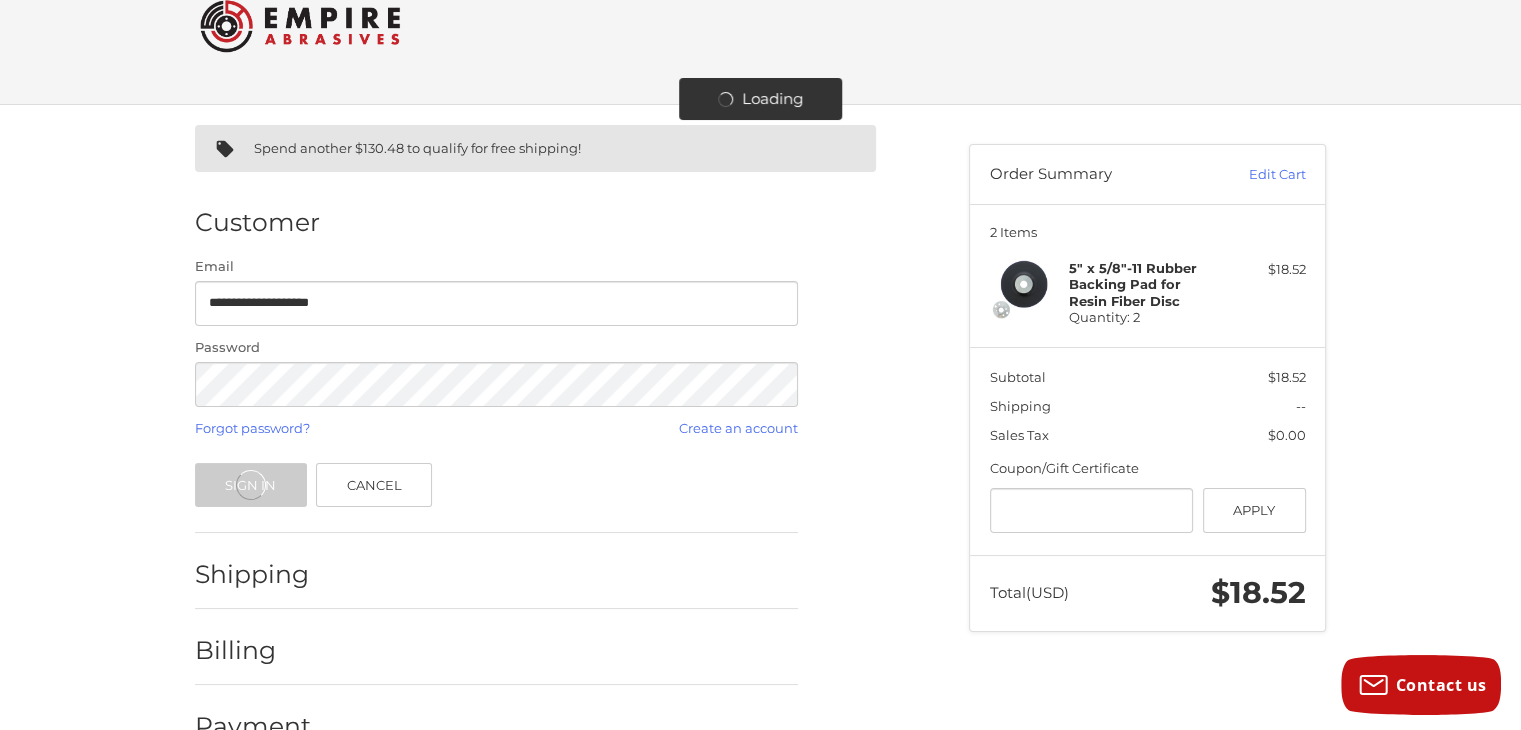scroll, scrollTop: 0, scrollLeft: 0, axis: both 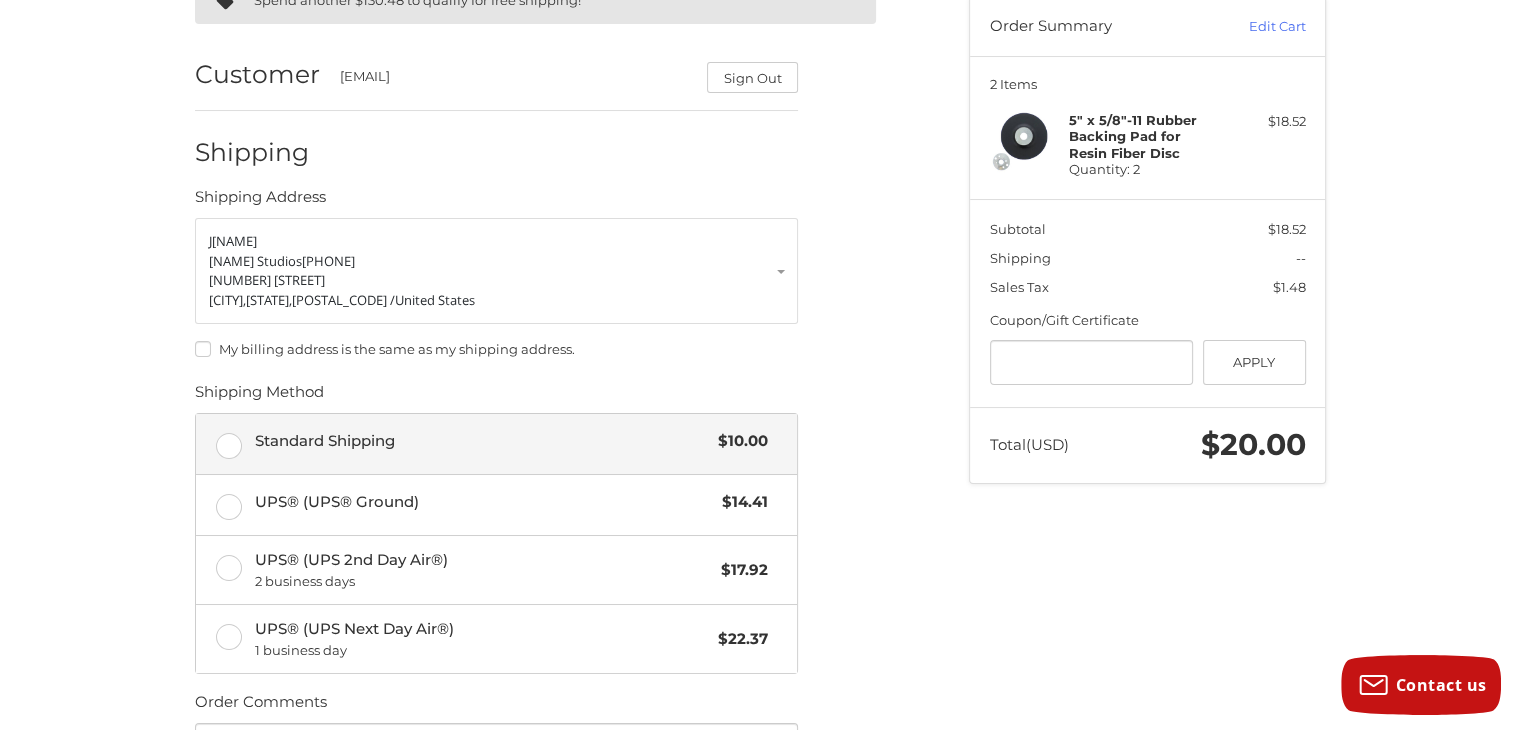click on "Standard Shipping $10.00" at bounding box center [496, 444] 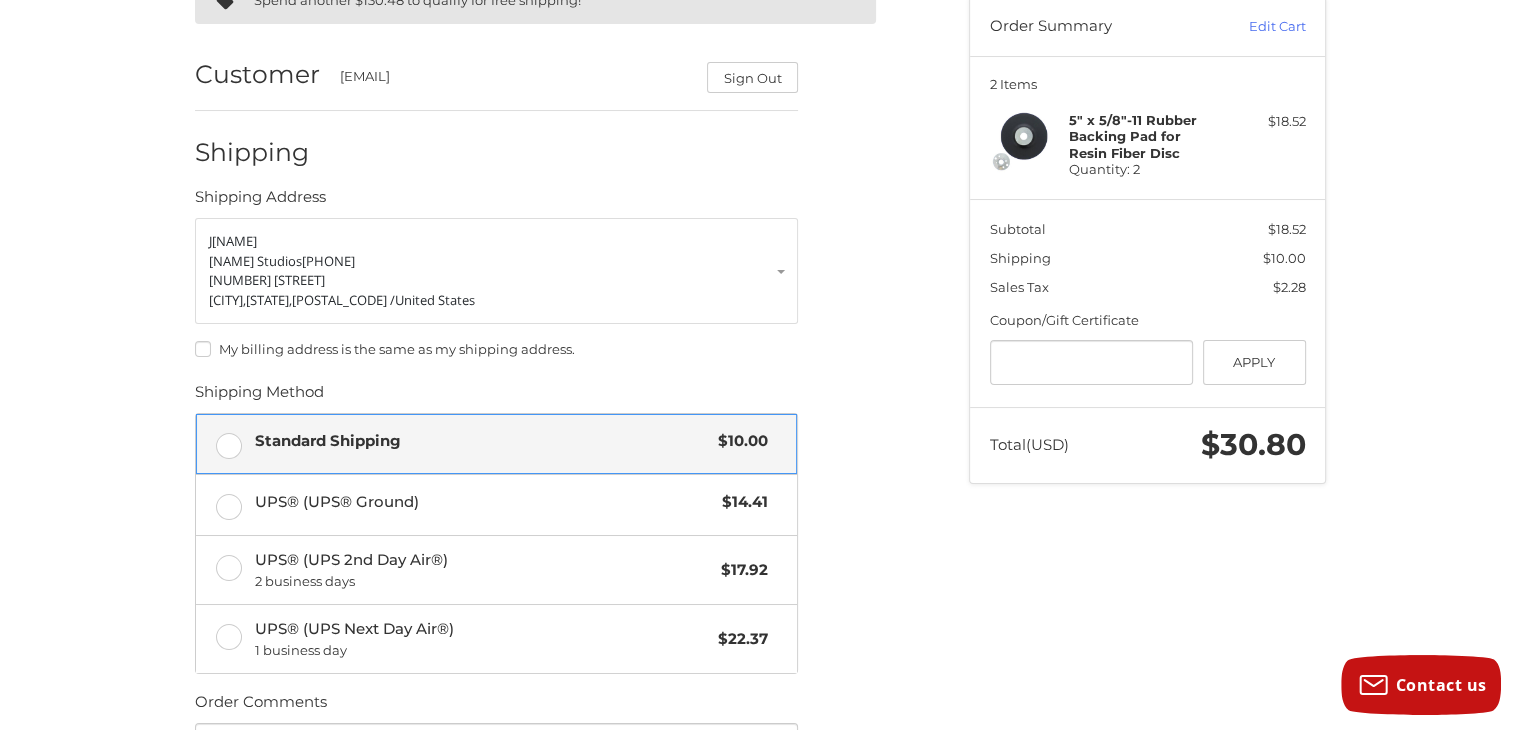 scroll, scrollTop: 100, scrollLeft: 0, axis: vertical 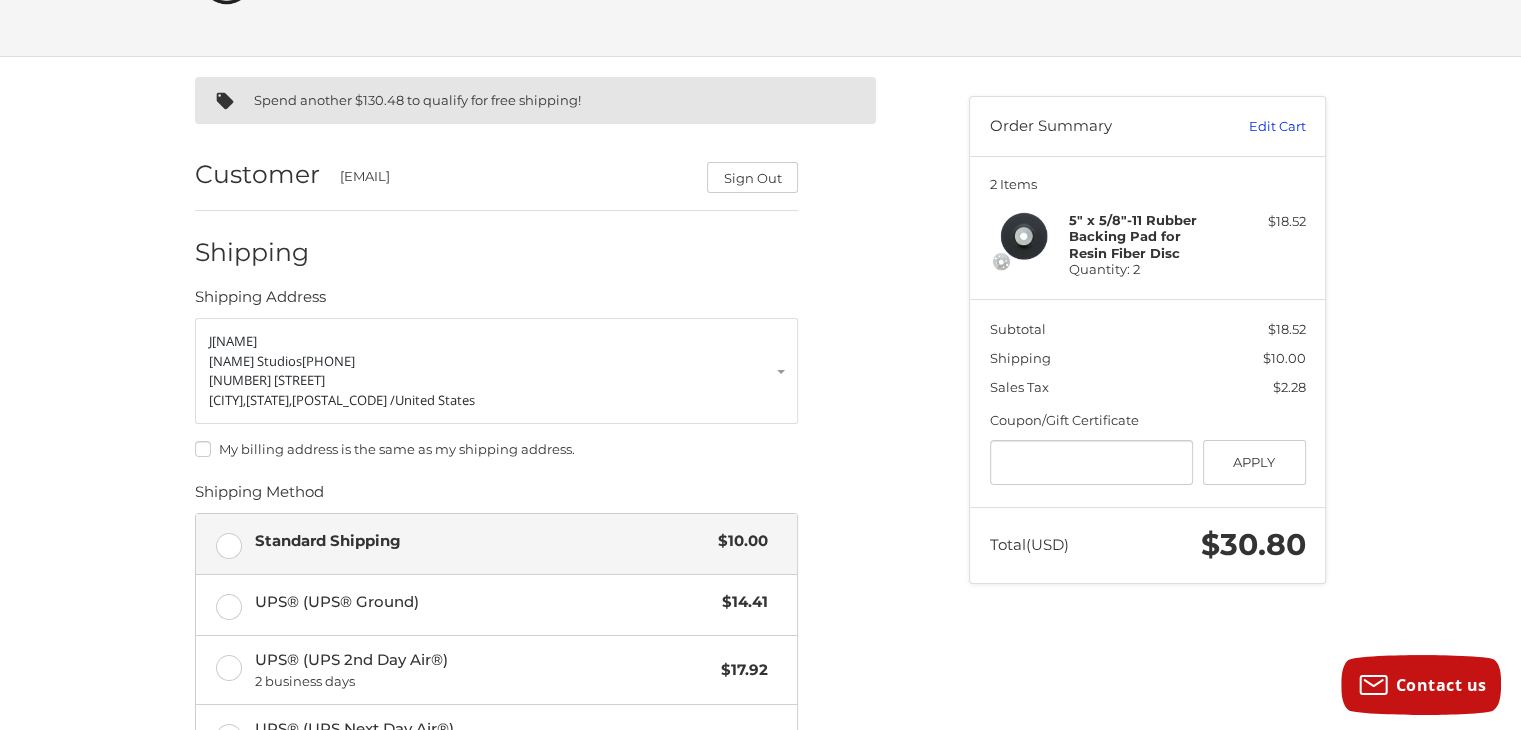 click on "Edit Cart" at bounding box center [1255, 127] 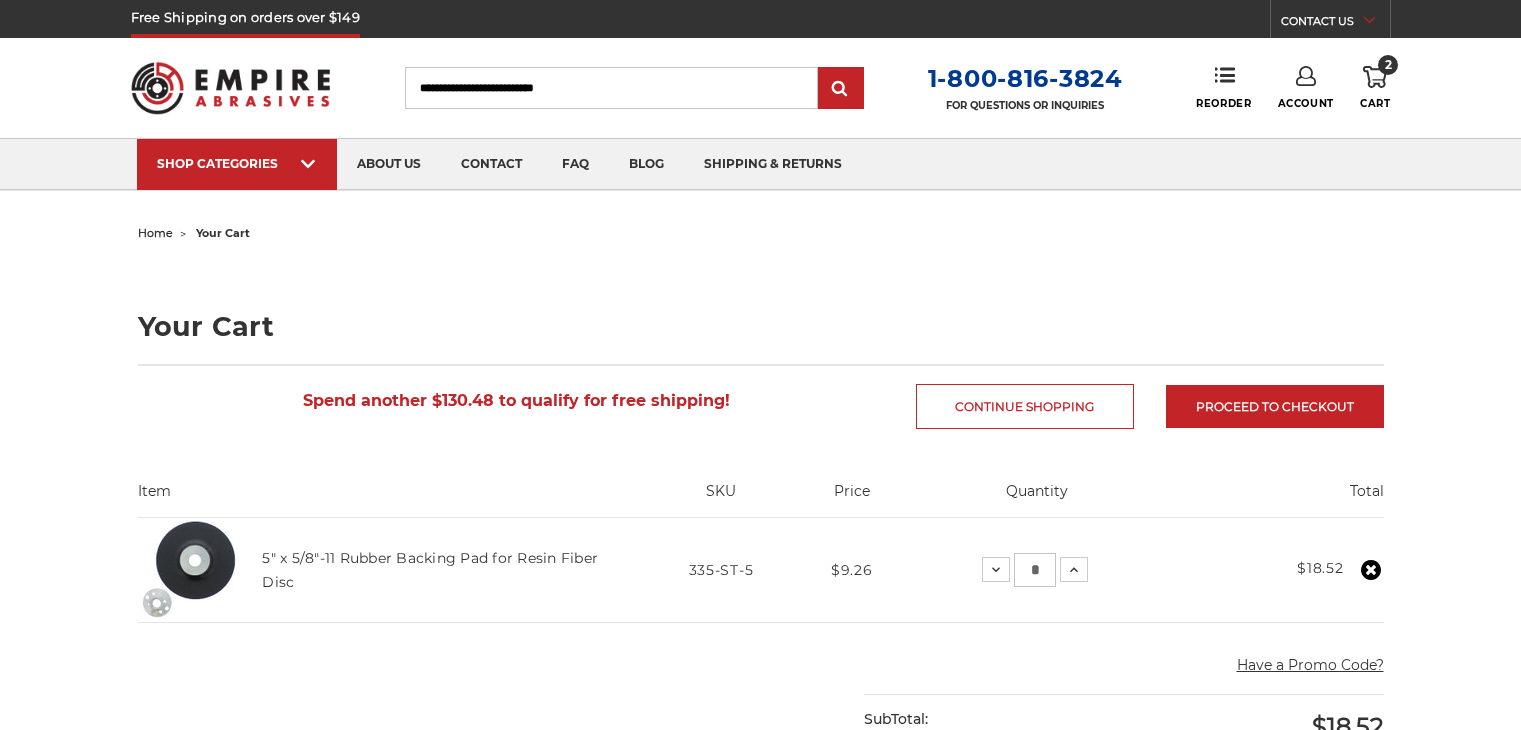 scroll, scrollTop: 0, scrollLeft: 0, axis: both 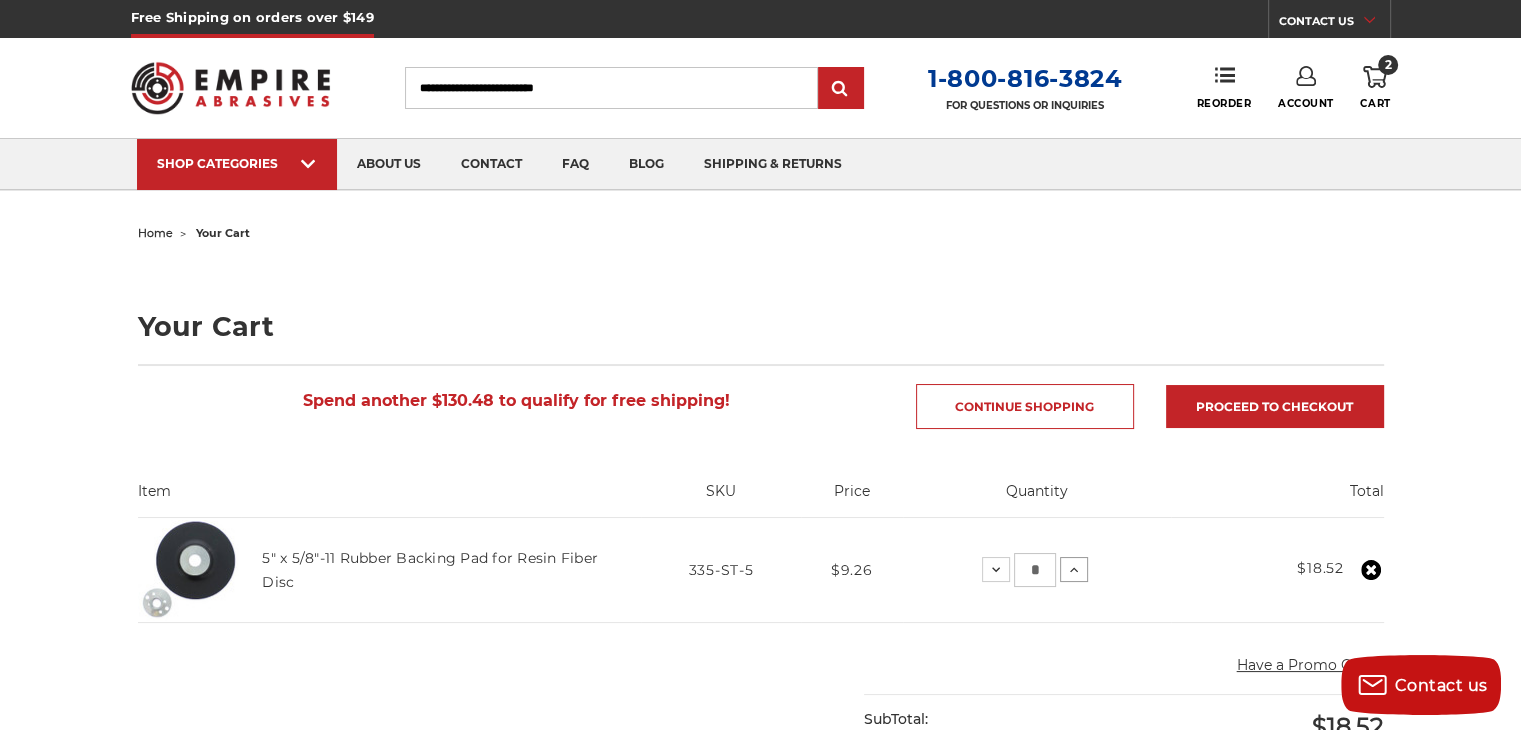 click at bounding box center [996, 569] 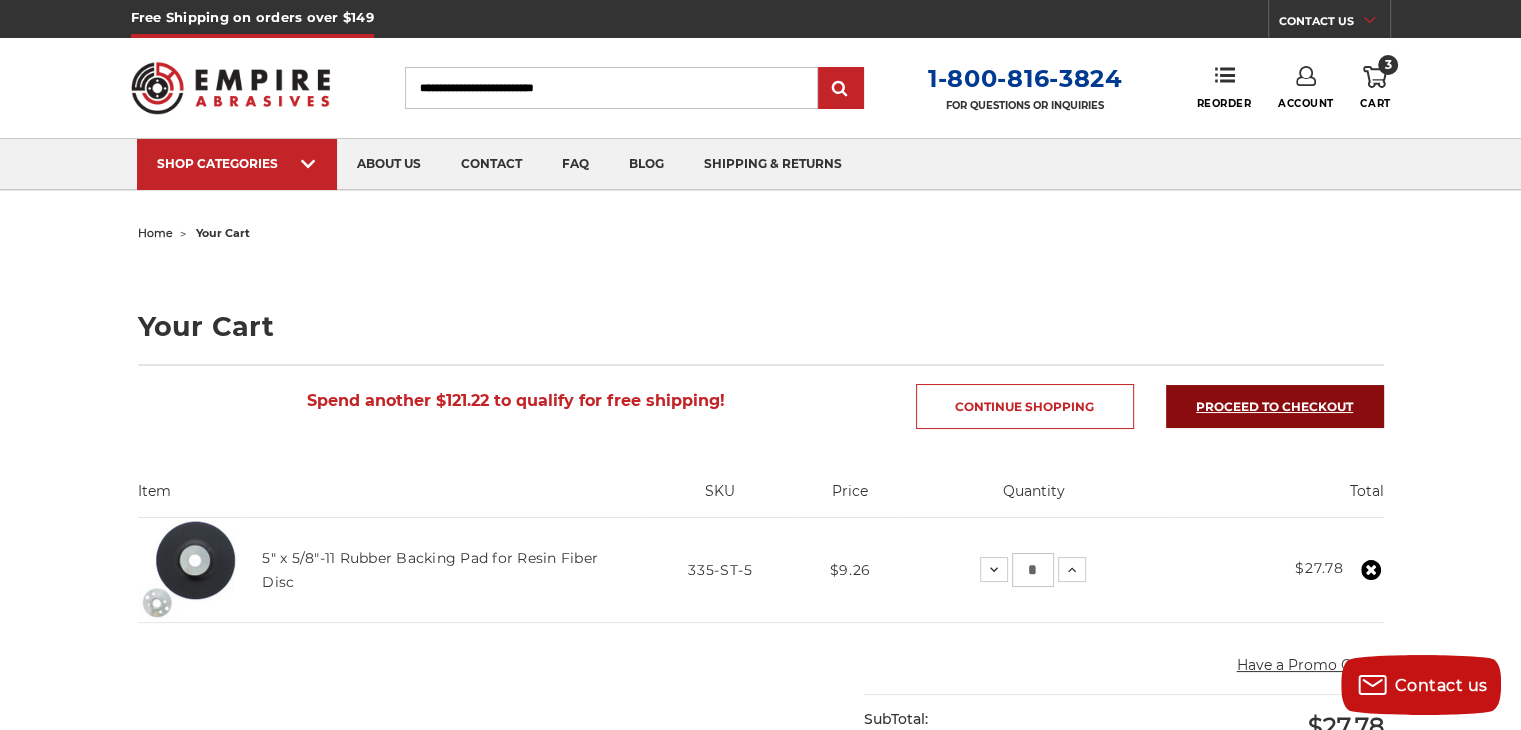 click on "Proceed to checkout" at bounding box center (1275, 406) 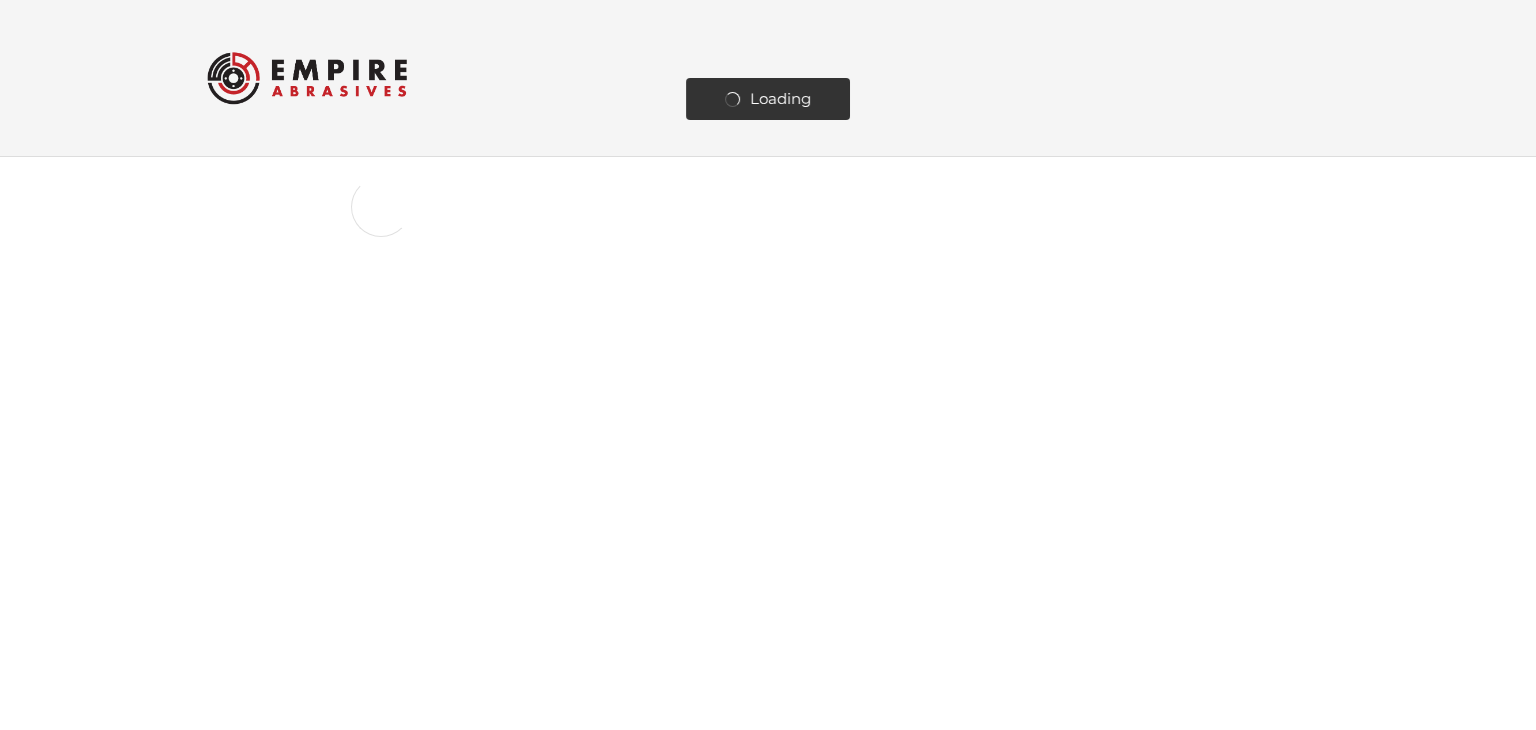 scroll, scrollTop: 0, scrollLeft: 0, axis: both 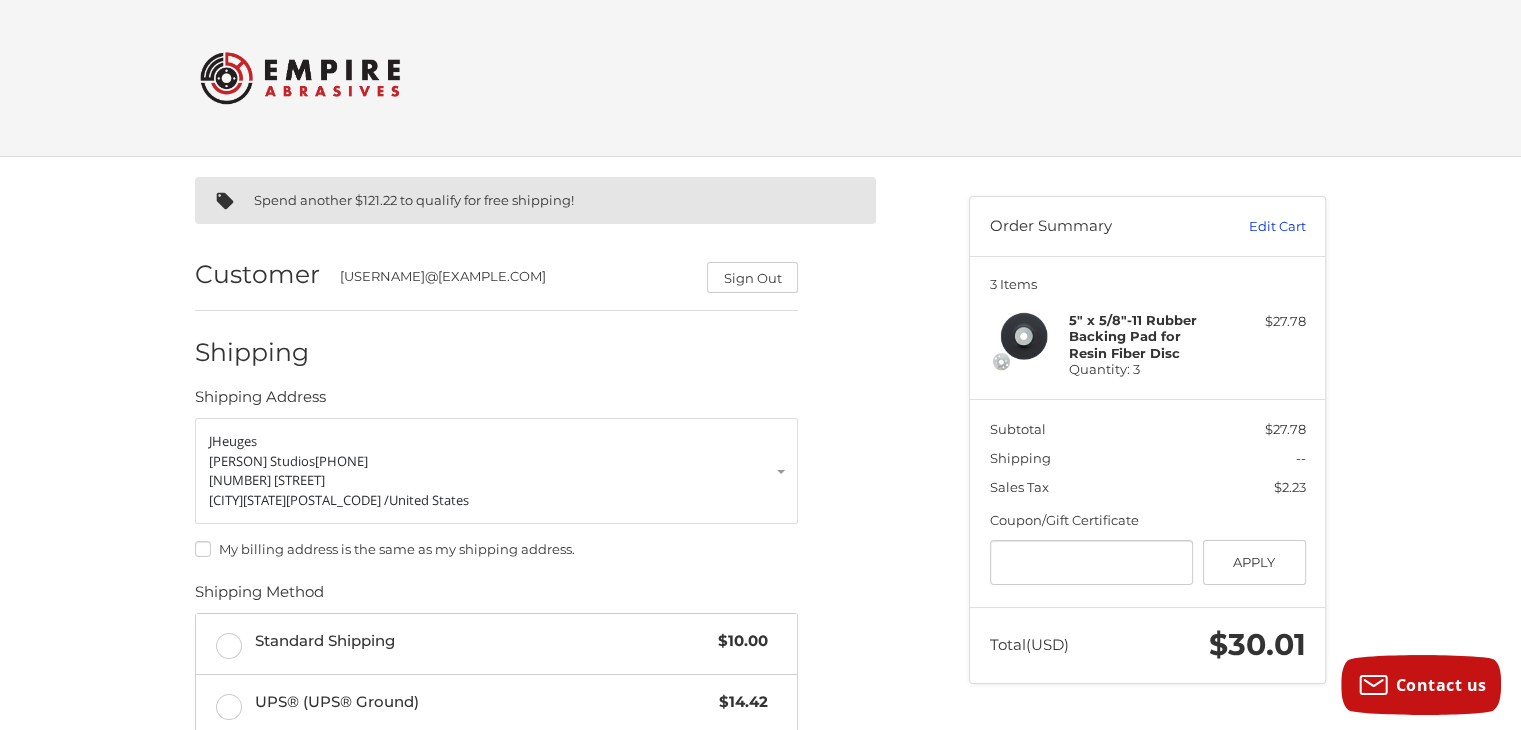 click on "Edit Cart" at bounding box center (1255, 227) 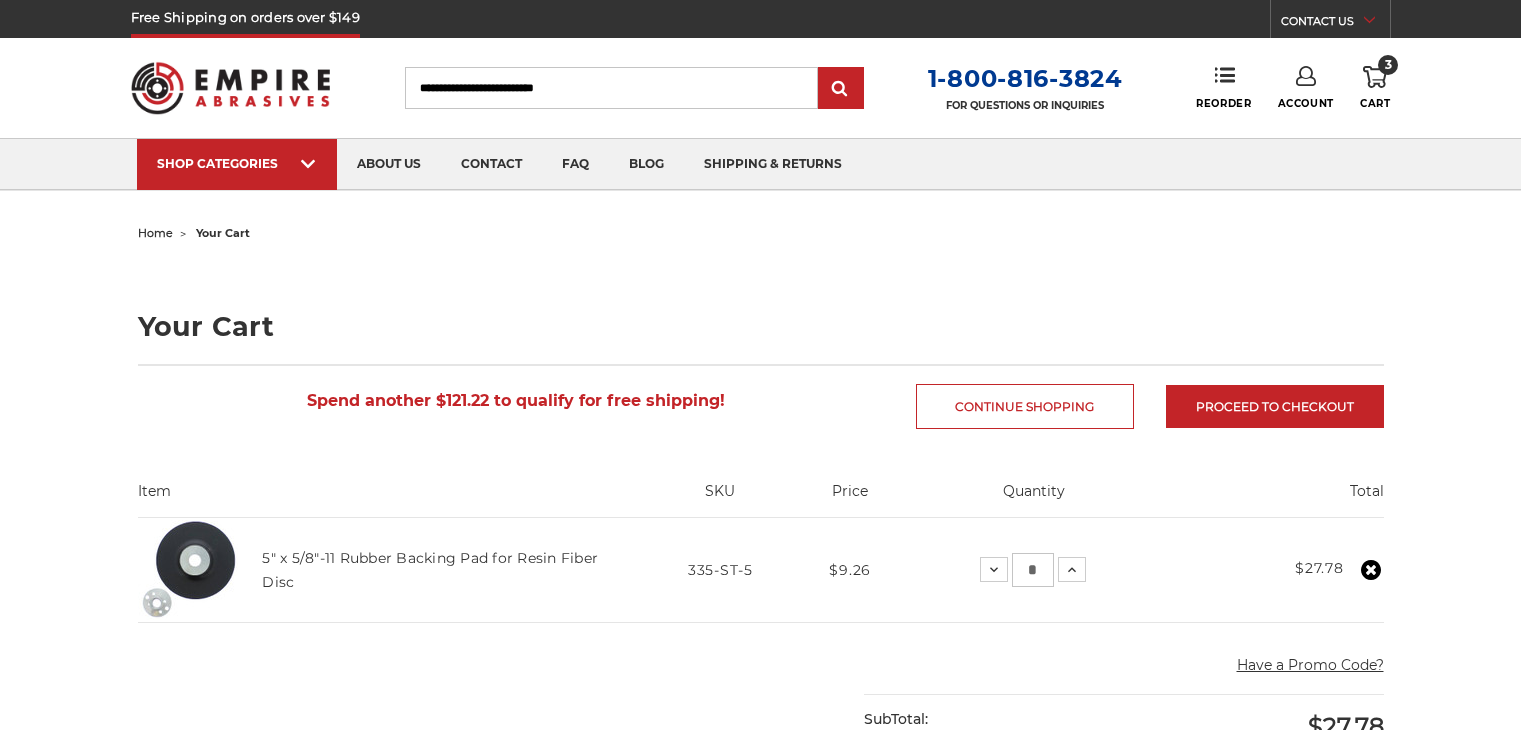 scroll, scrollTop: 0, scrollLeft: 0, axis: both 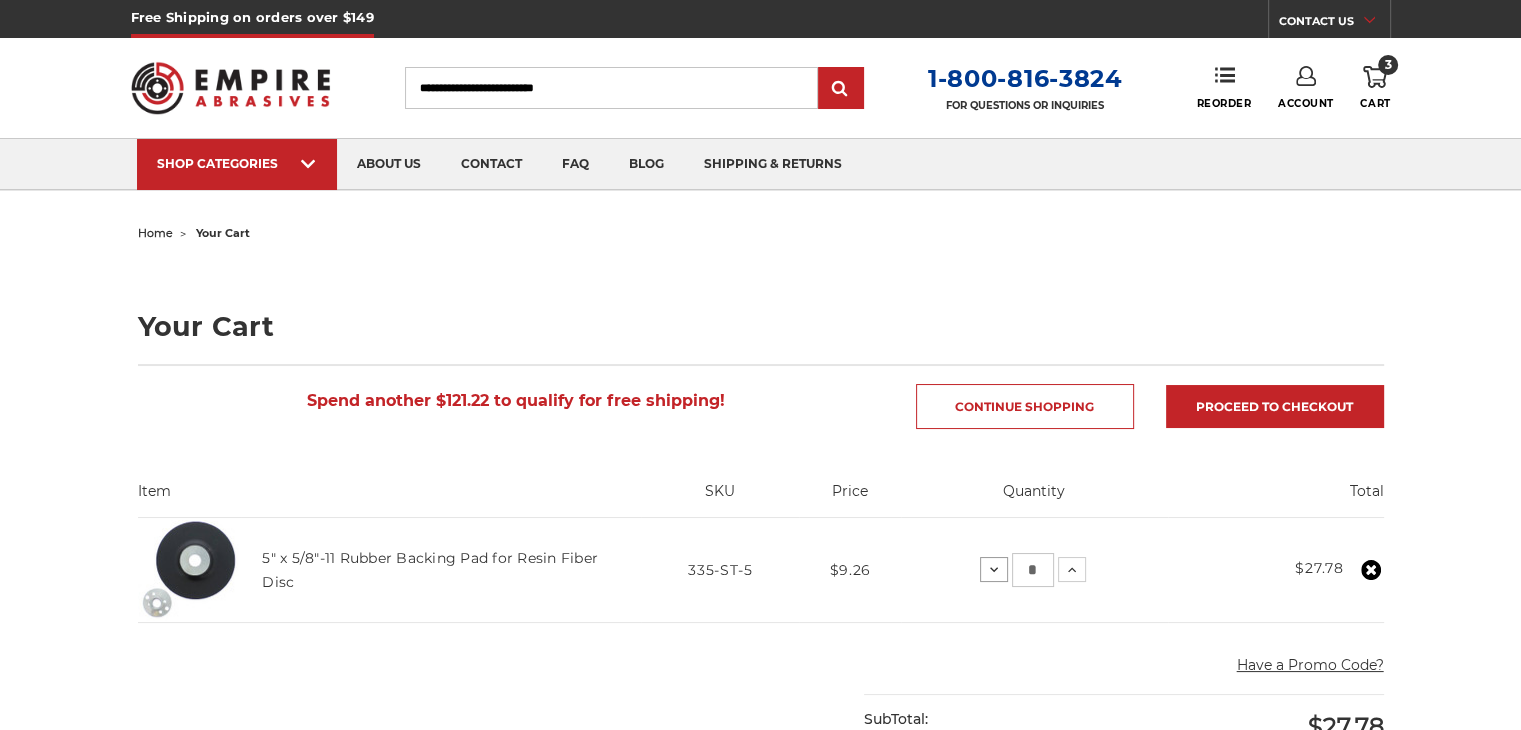 click at bounding box center [994, 570] 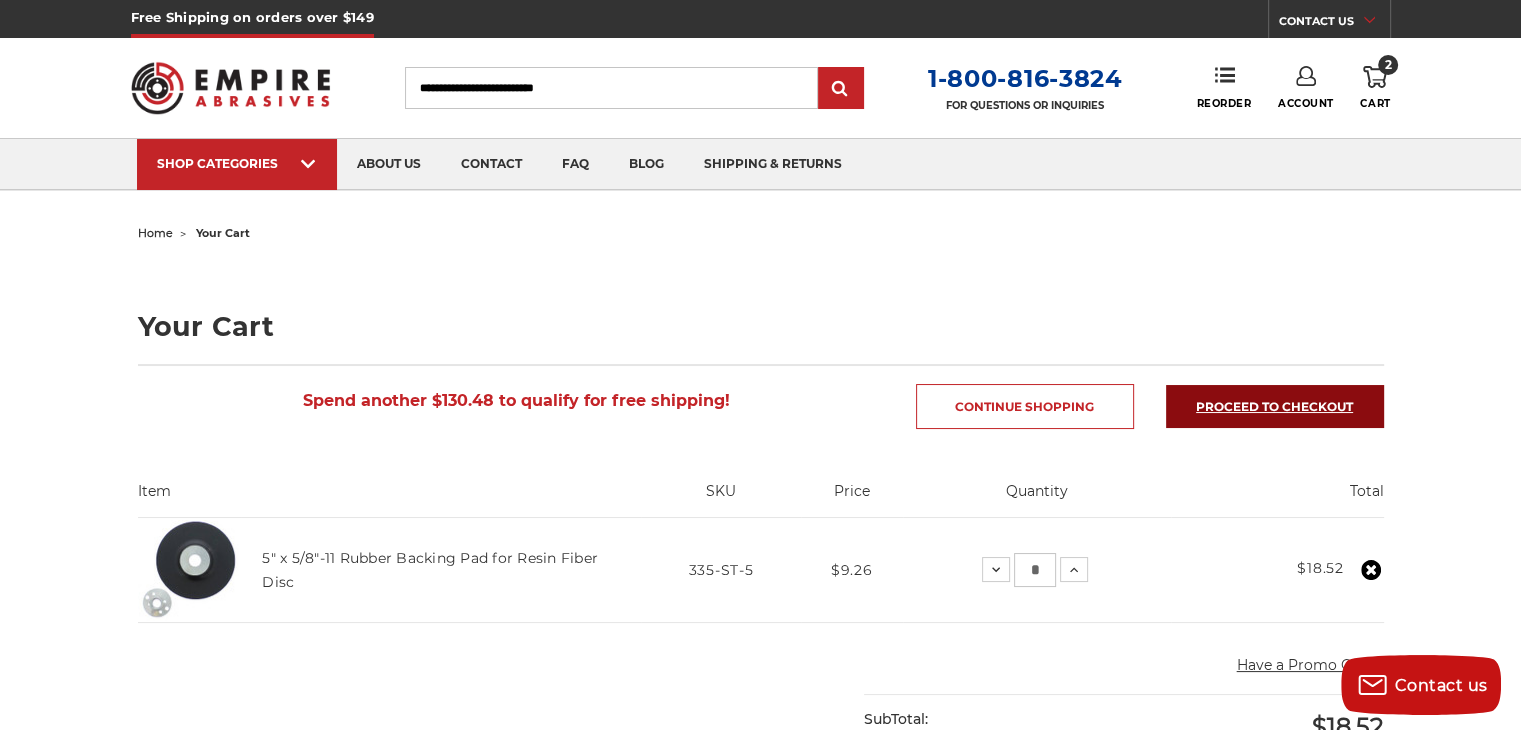 drag, startPoint x: 1271, startPoint y: 404, endPoint x: 1270, endPoint y: 416, distance: 12.0415945 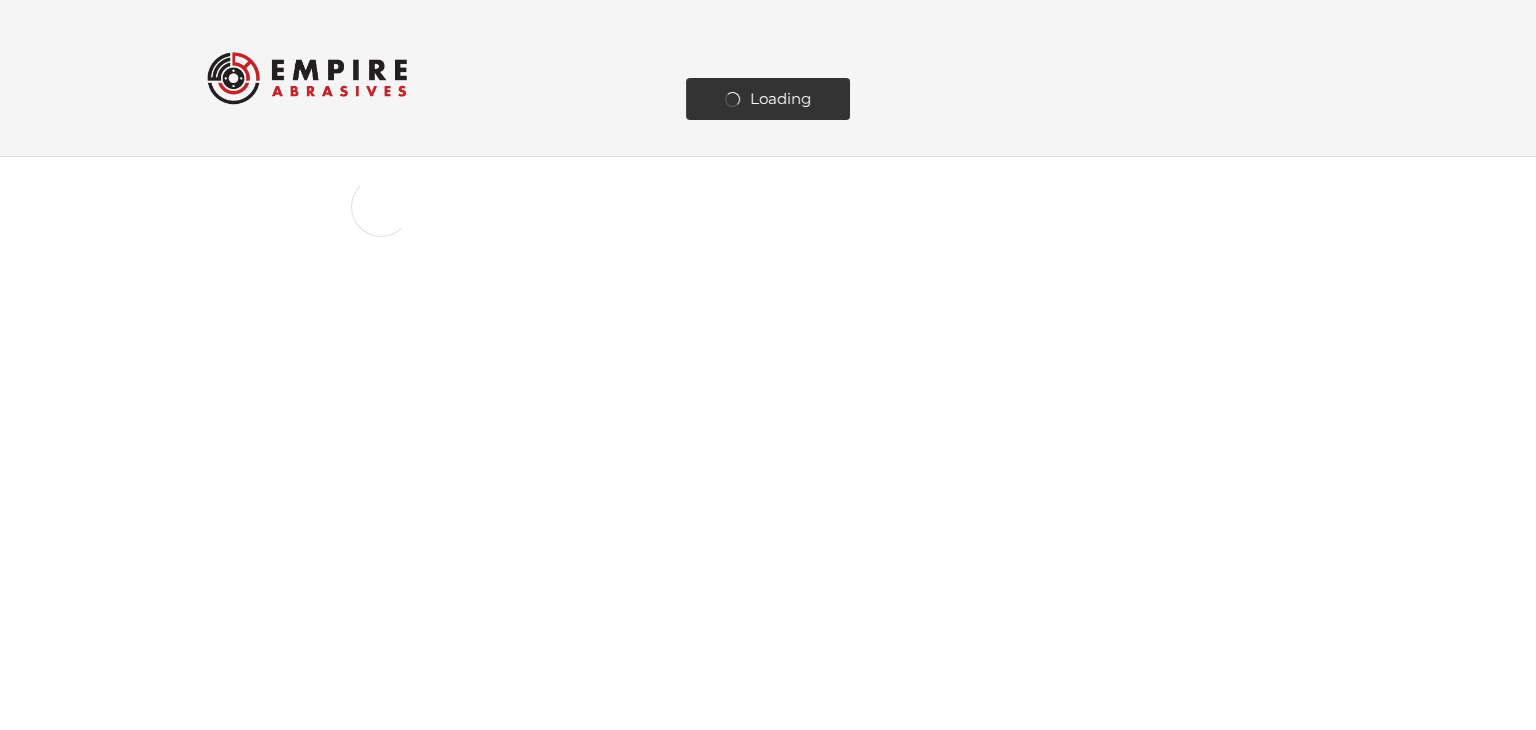 scroll, scrollTop: 0, scrollLeft: 0, axis: both 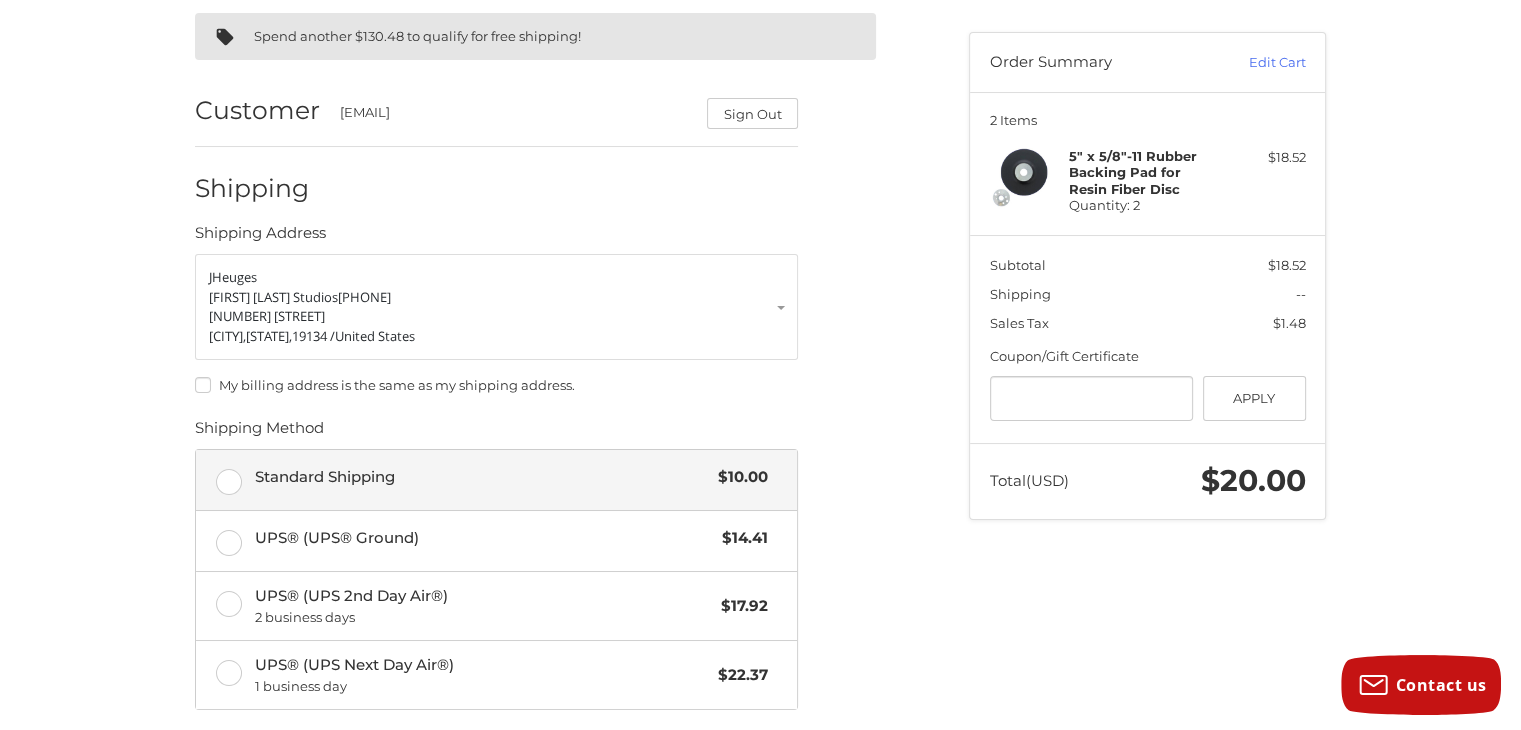 click on "Standard Shipping $10.00" at bounding box center [496, 480] 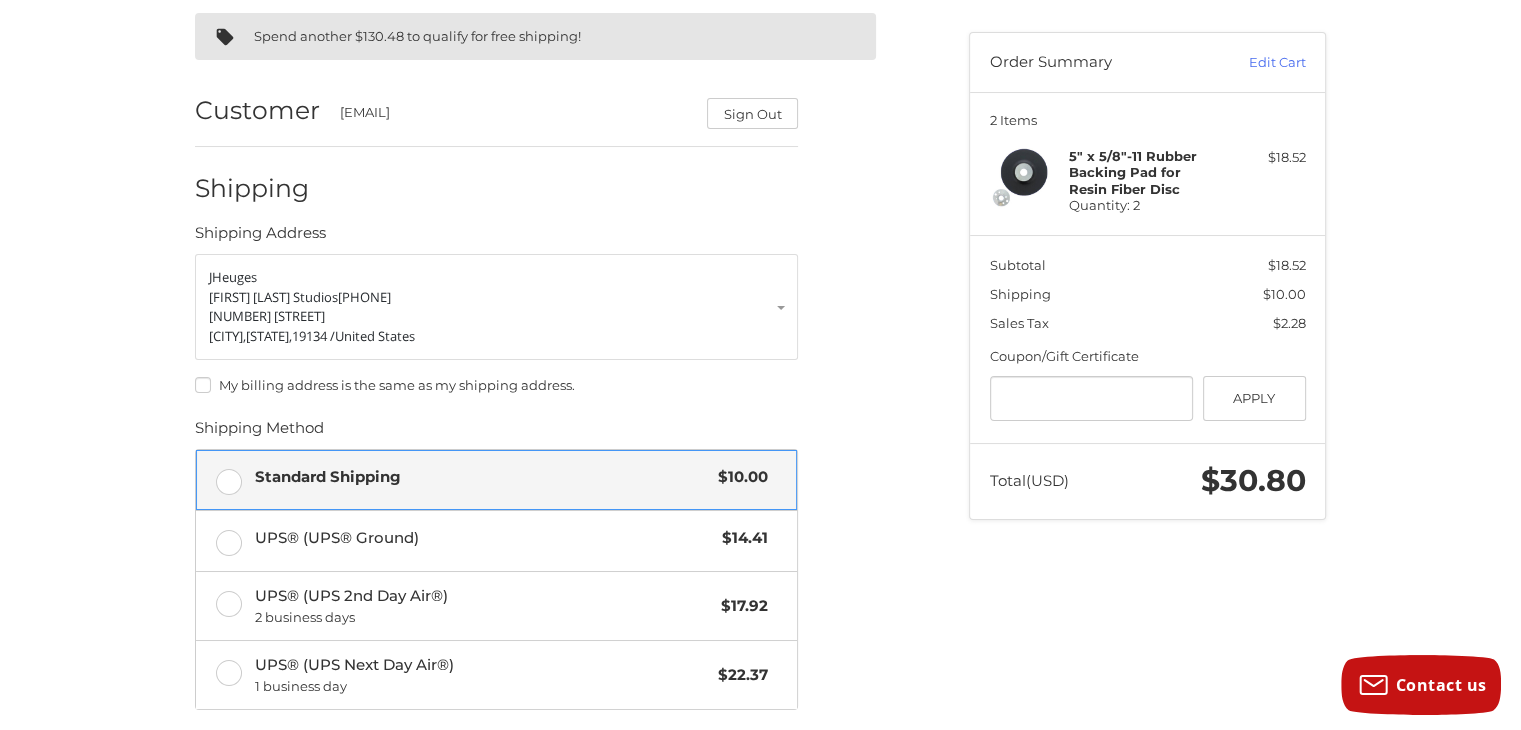 scroll, scrollTop: 464, scrollLeft: 0, axis: vertical 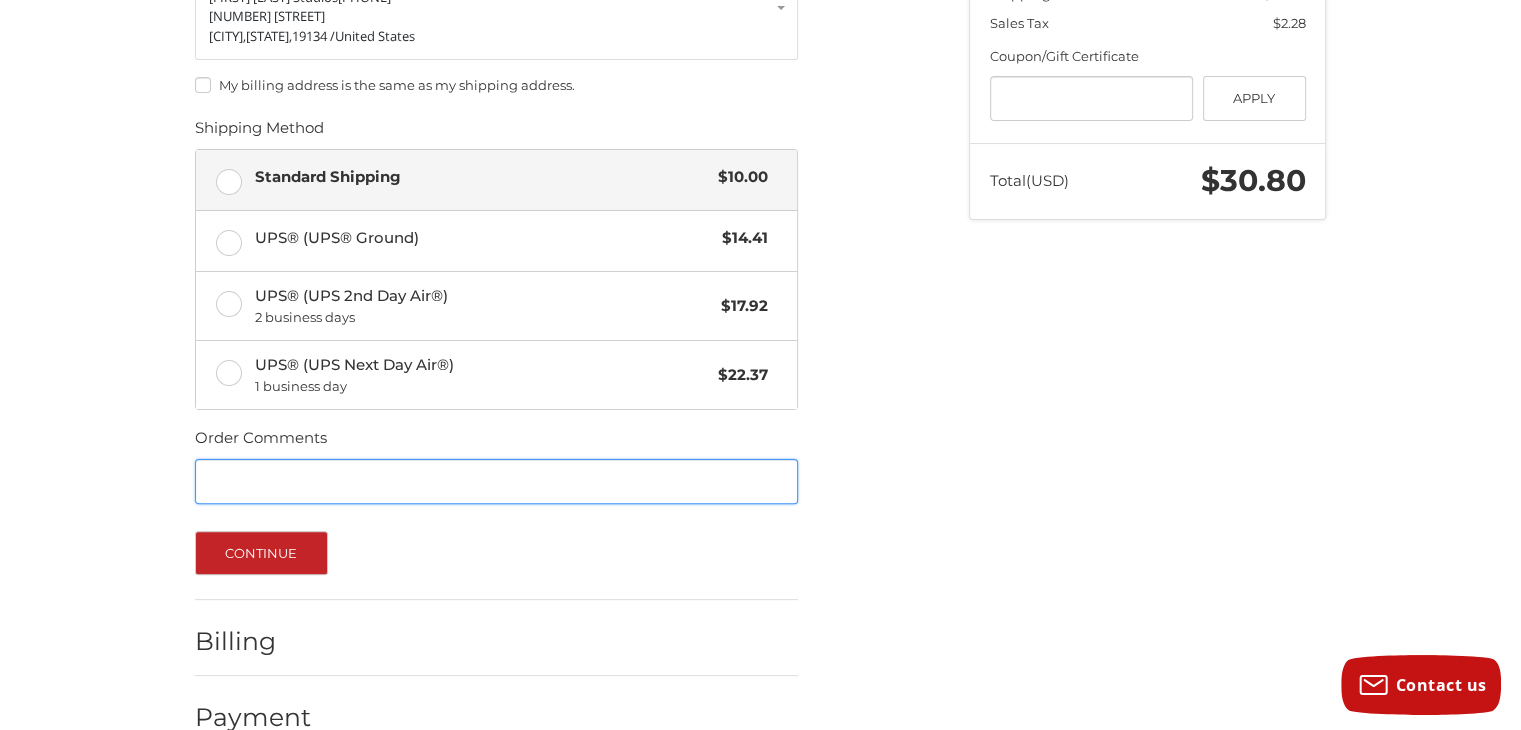 click on "Order Comments" at bounding box center (496, 481) 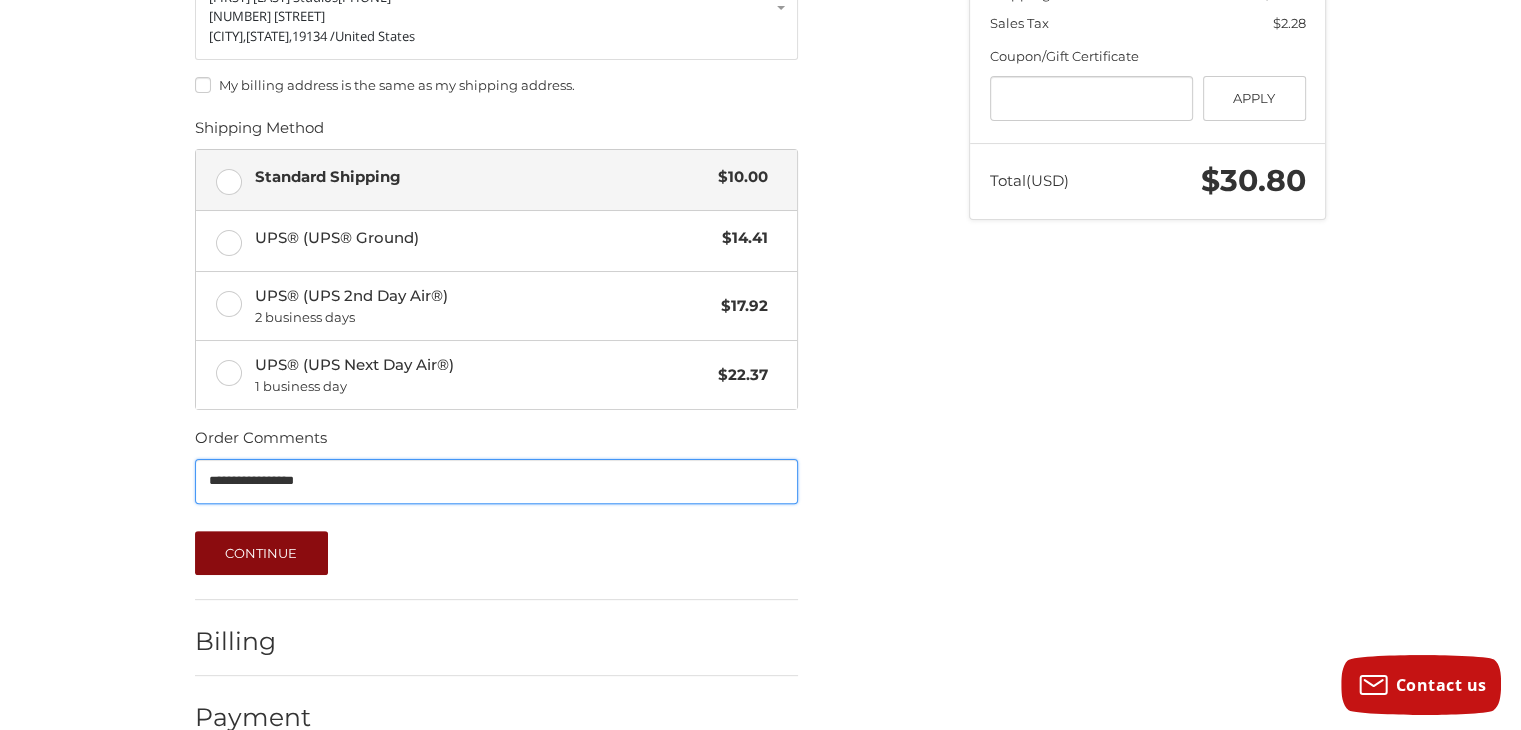 type on "**********" 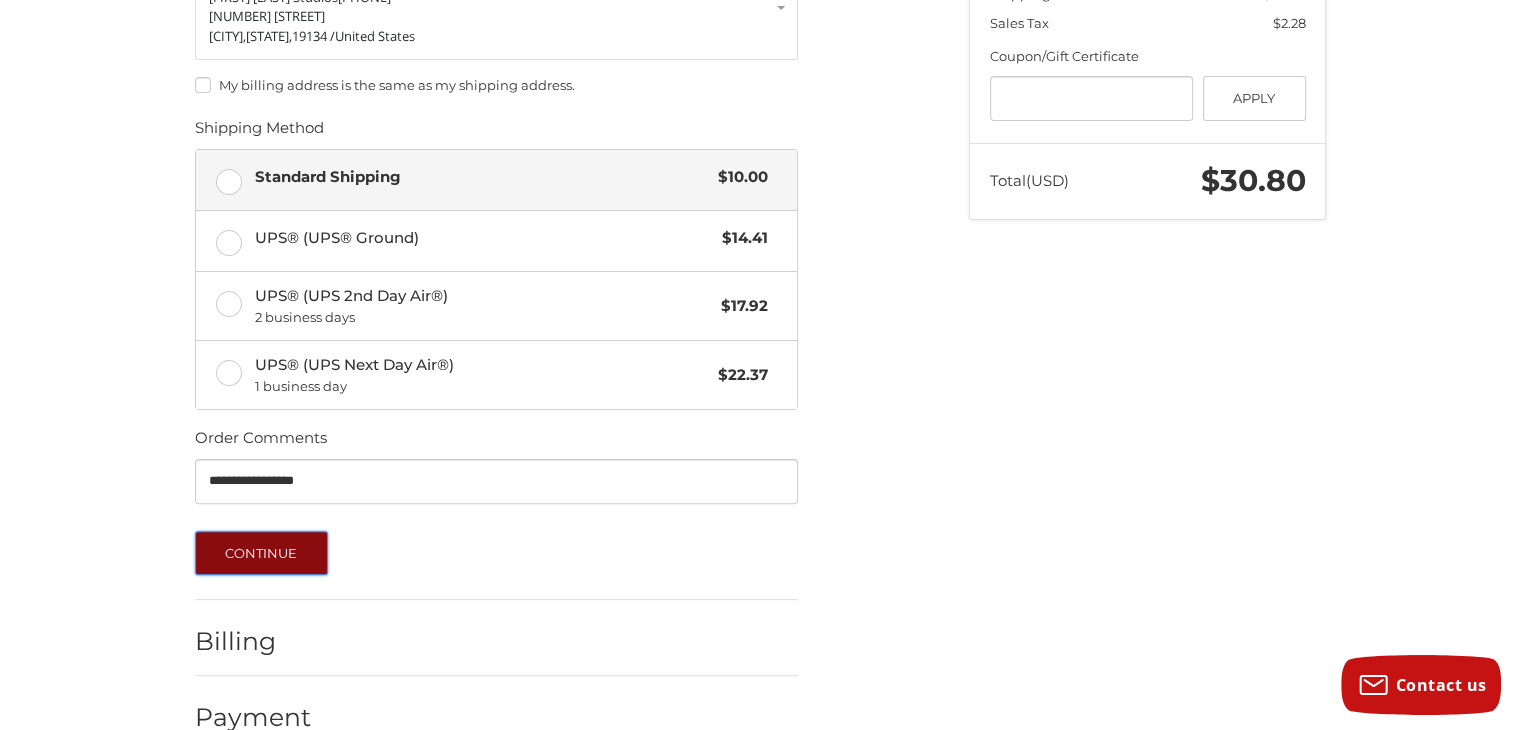 click on "Continue" at bounding box center [261, 553] 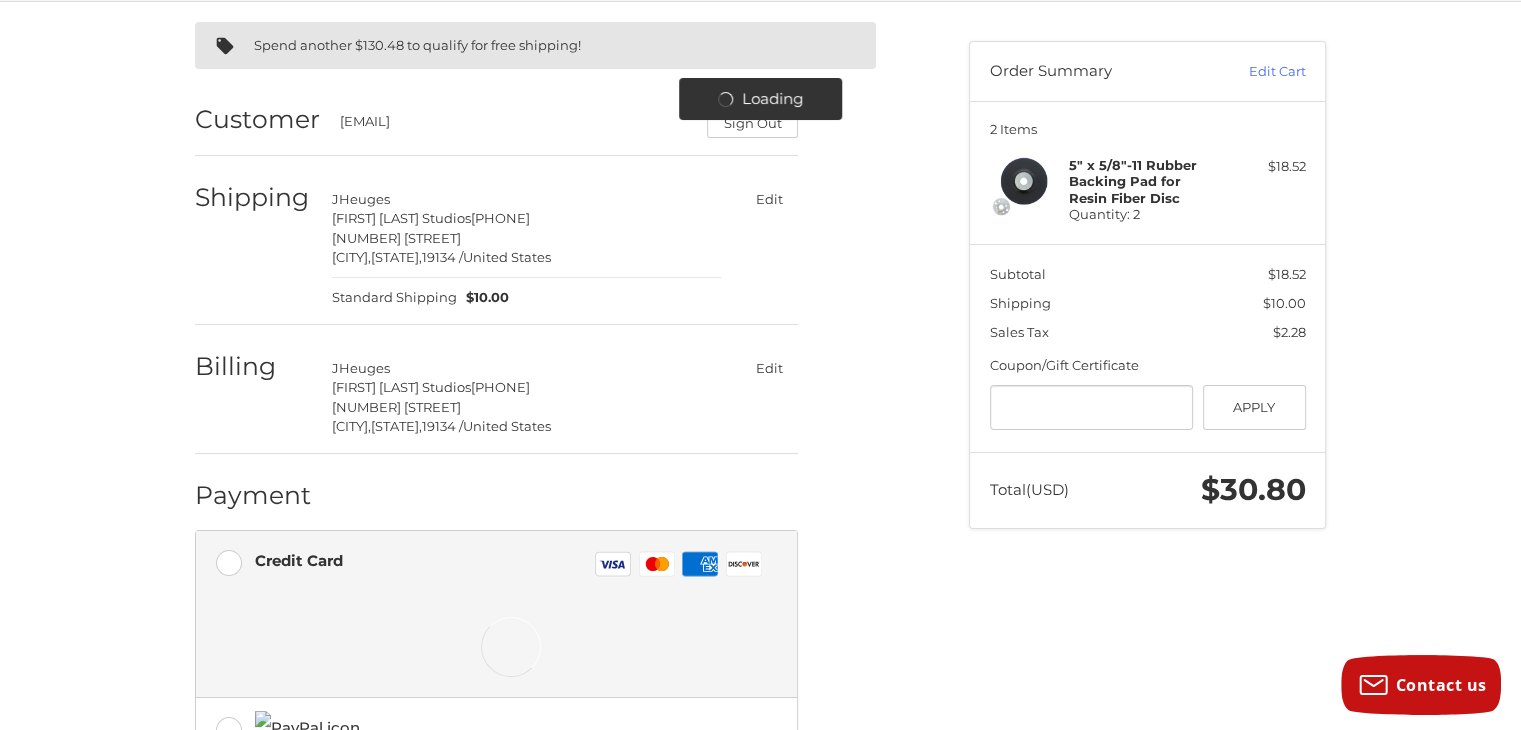 scroll, scrollTop: 355, scrollLeft: 0, axis: vertical 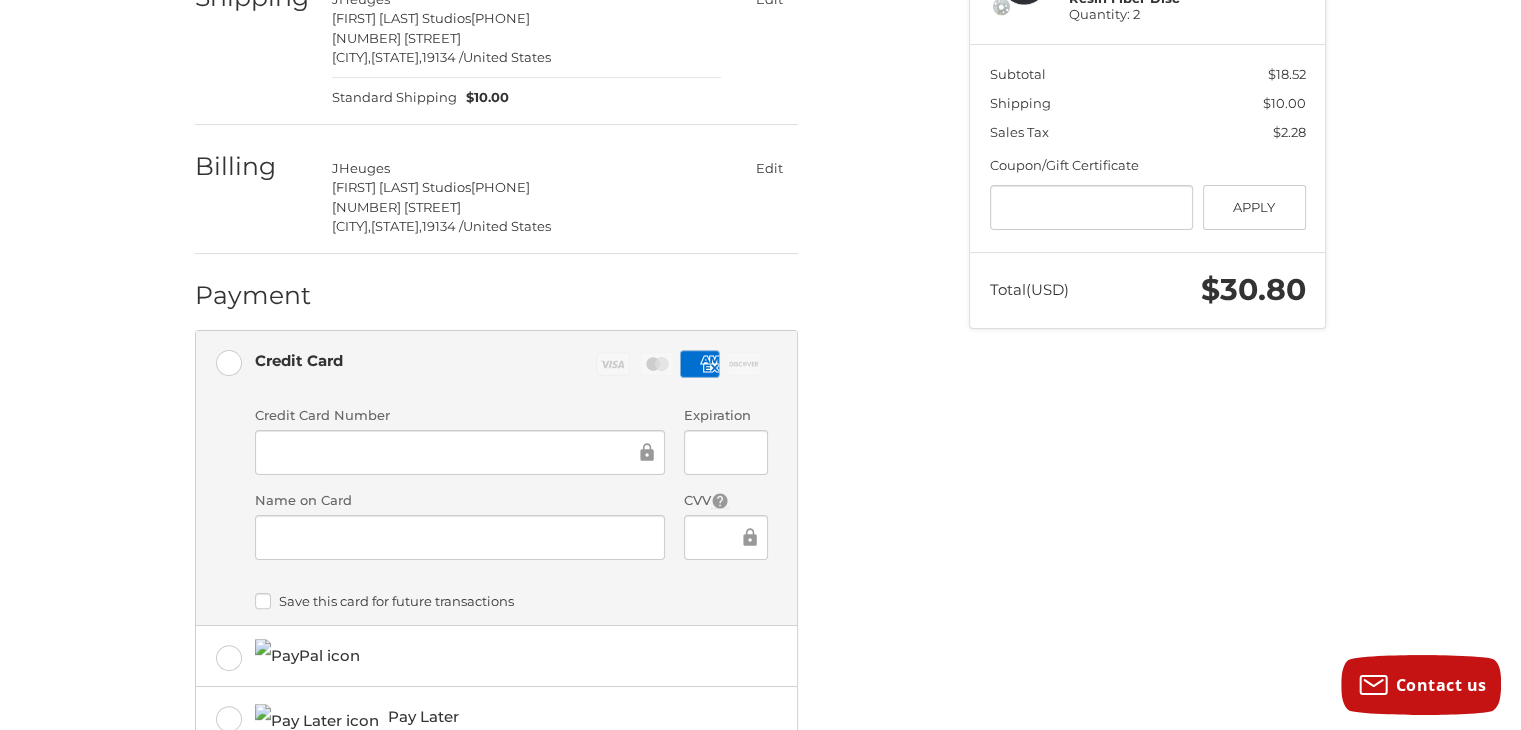 click at bounding box center [460, 537] 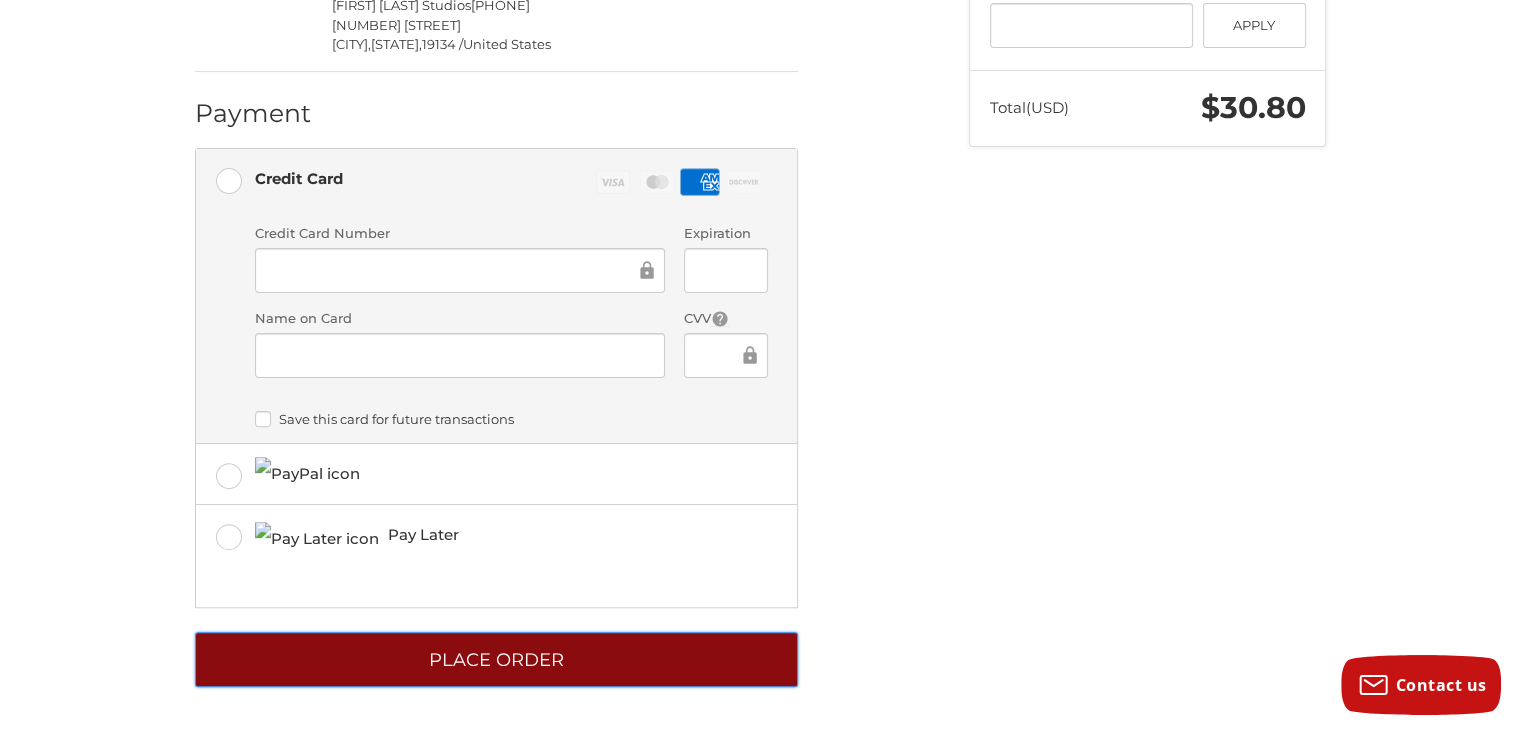 click on "Place Order" at bounding box center [496, 659] 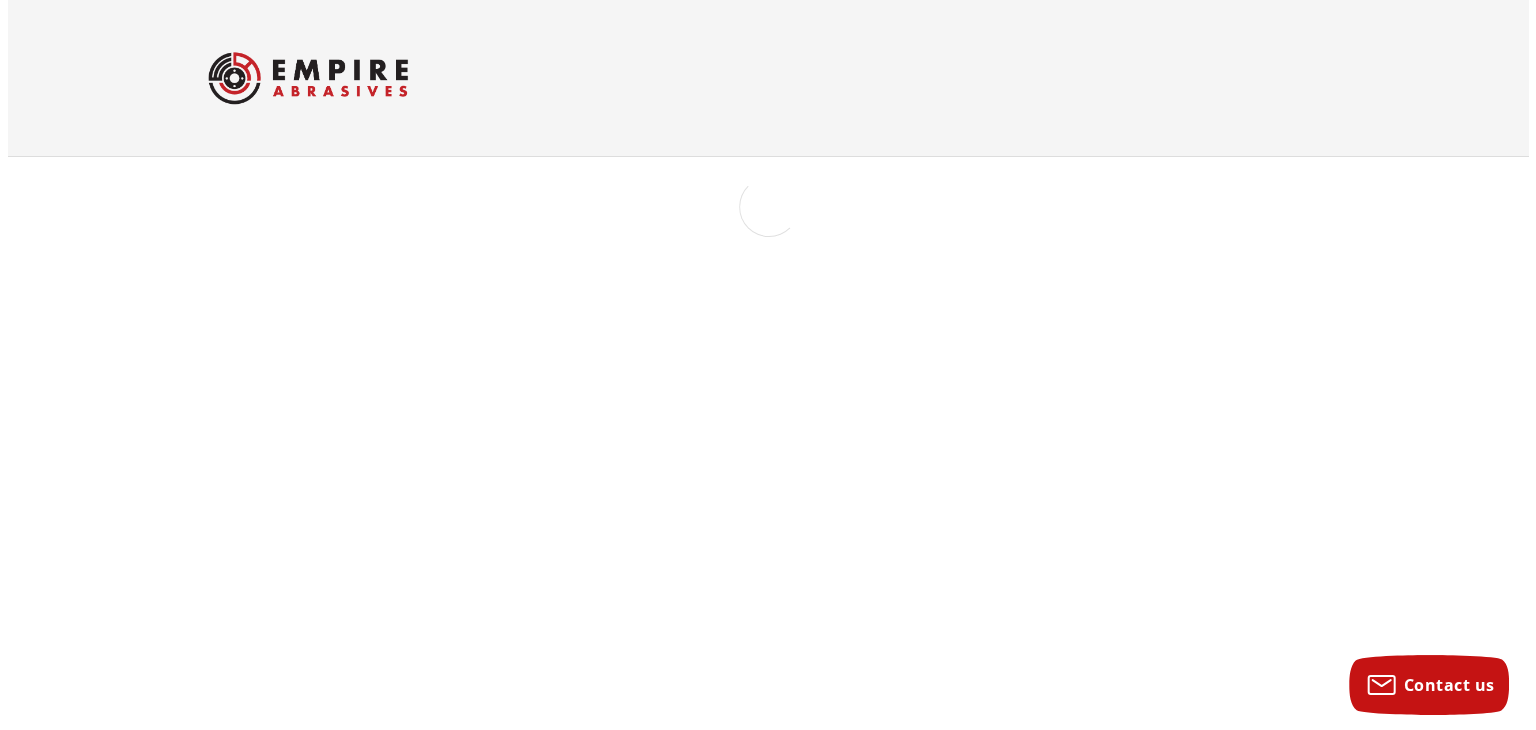 scroll, scrollTop: 0, scrollLeft: 0, axis: both 